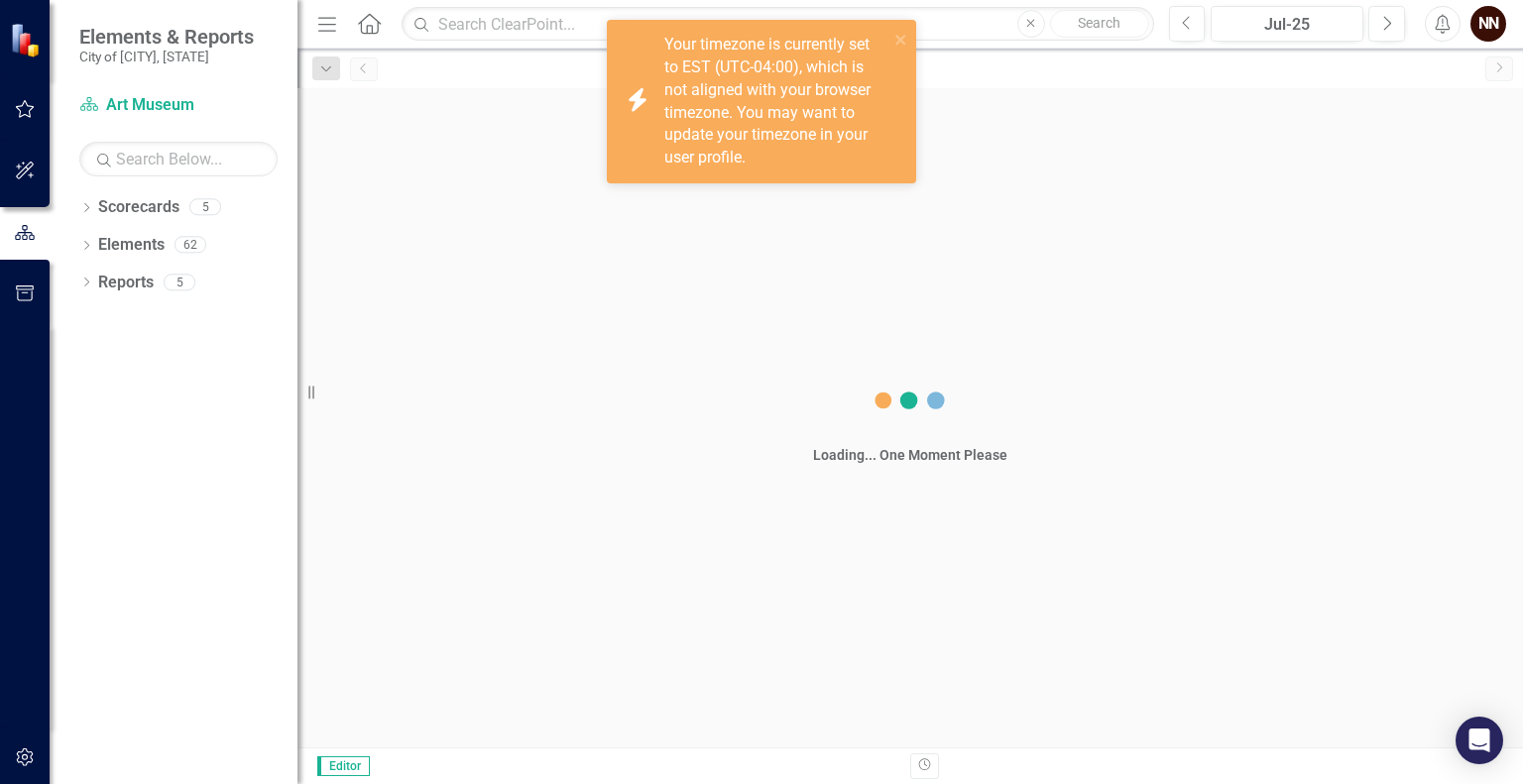 scroll, scrollTop: 0, scrollLeft: 0, axis: both 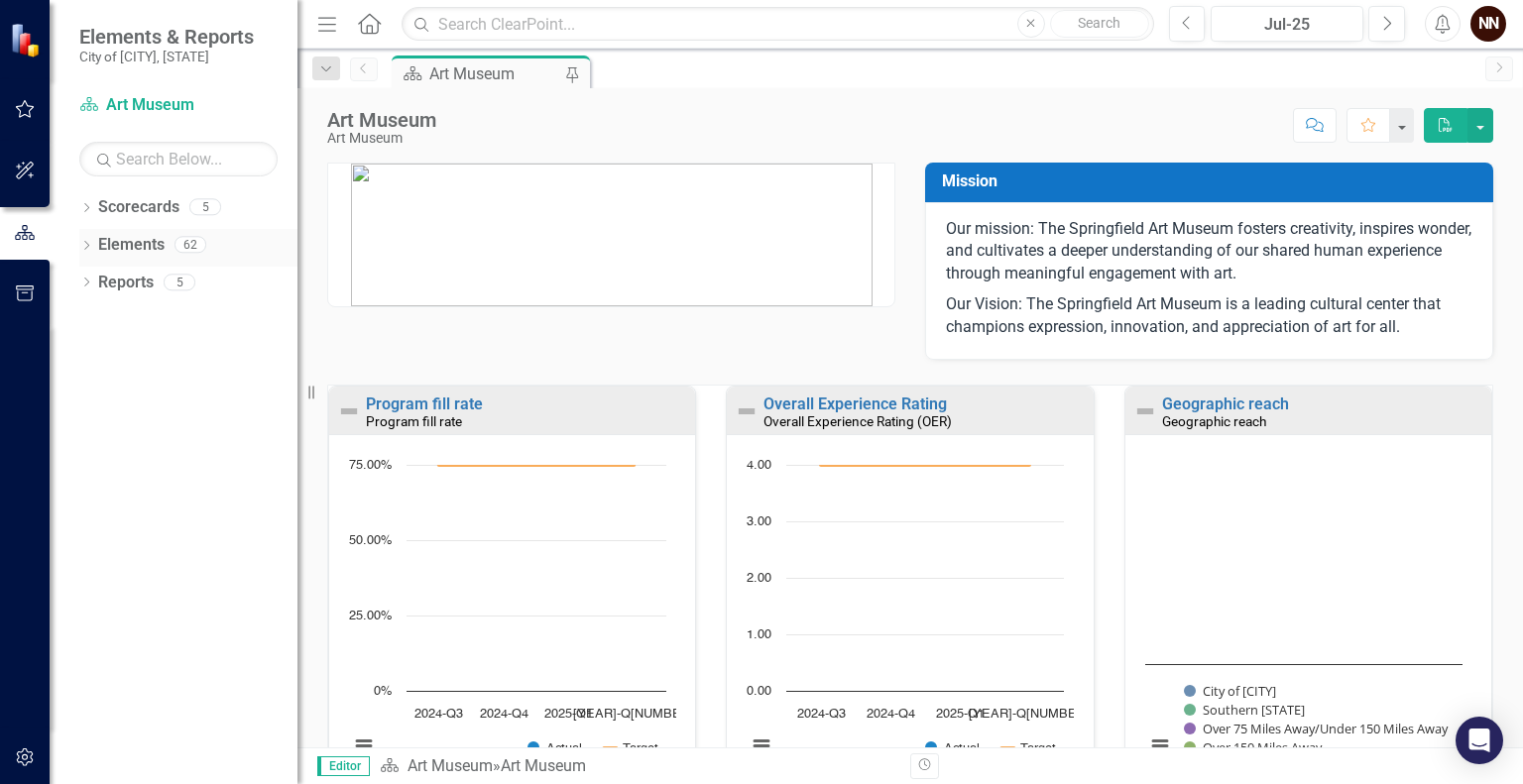 click on "Elements" at bounding box center [131, 245] 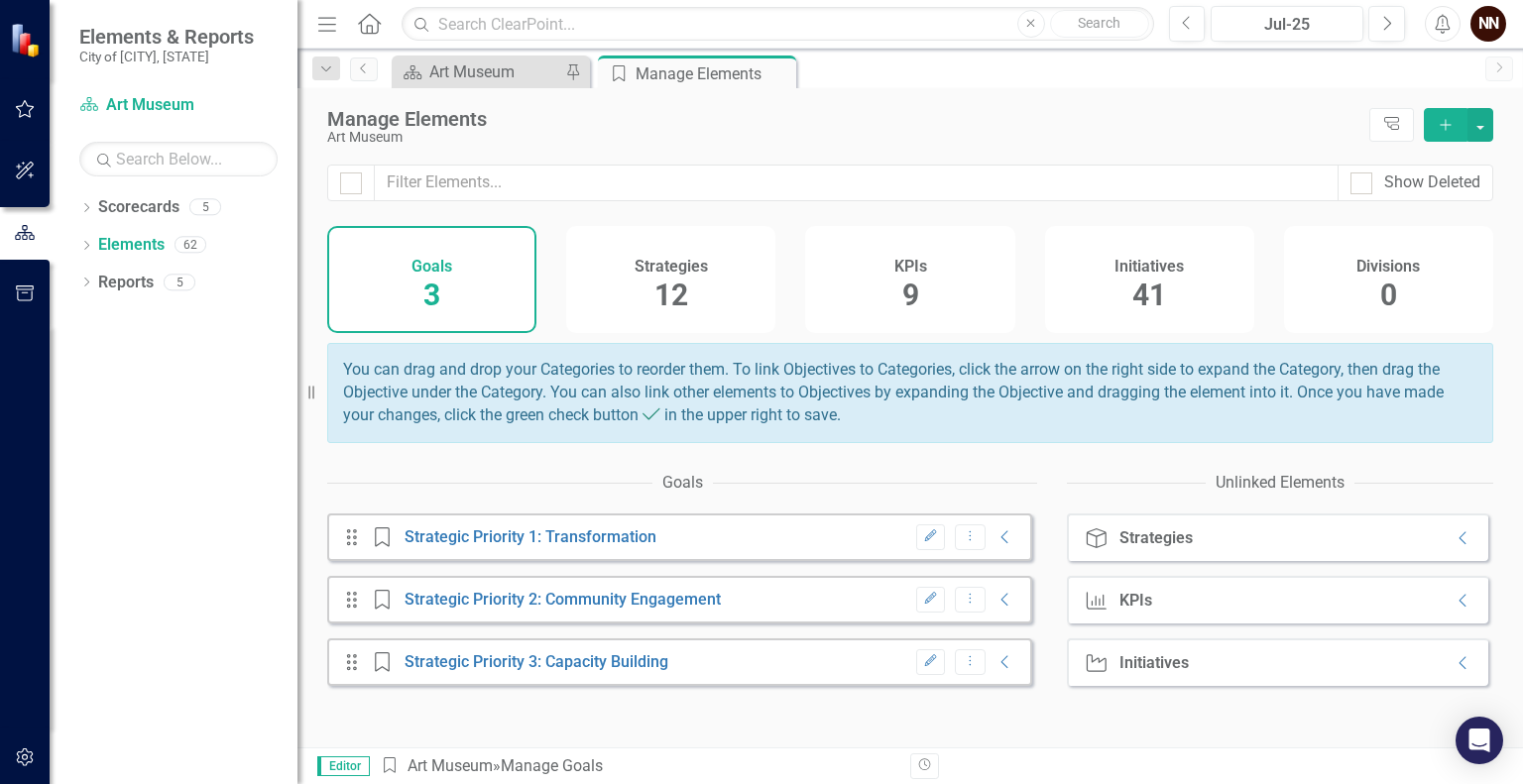 click on "Strategies" at bounding box center (671, 264) 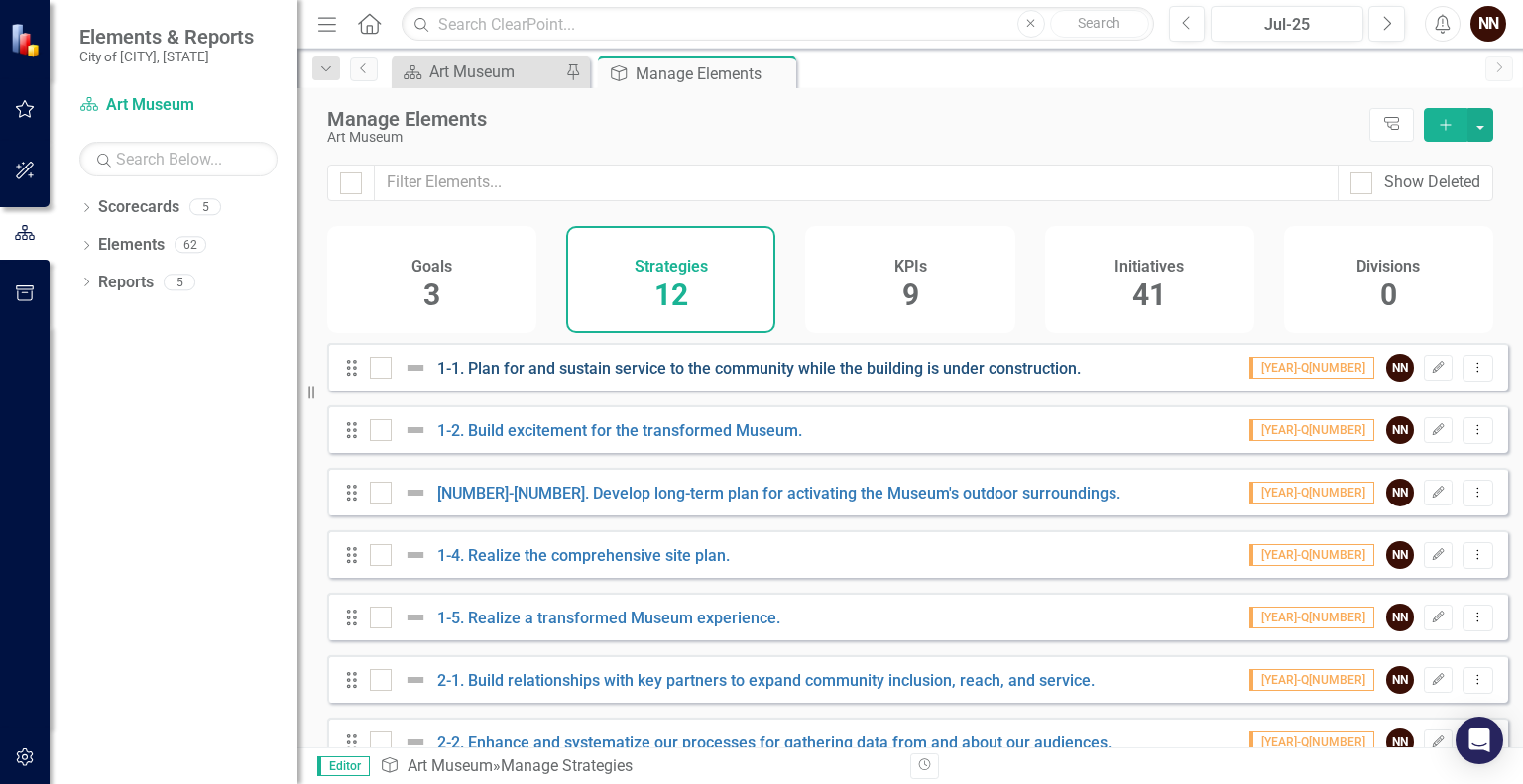 click on "1-1. Plan for and sustain service to the community while the building is under construction." at bounding box center (759, 368) 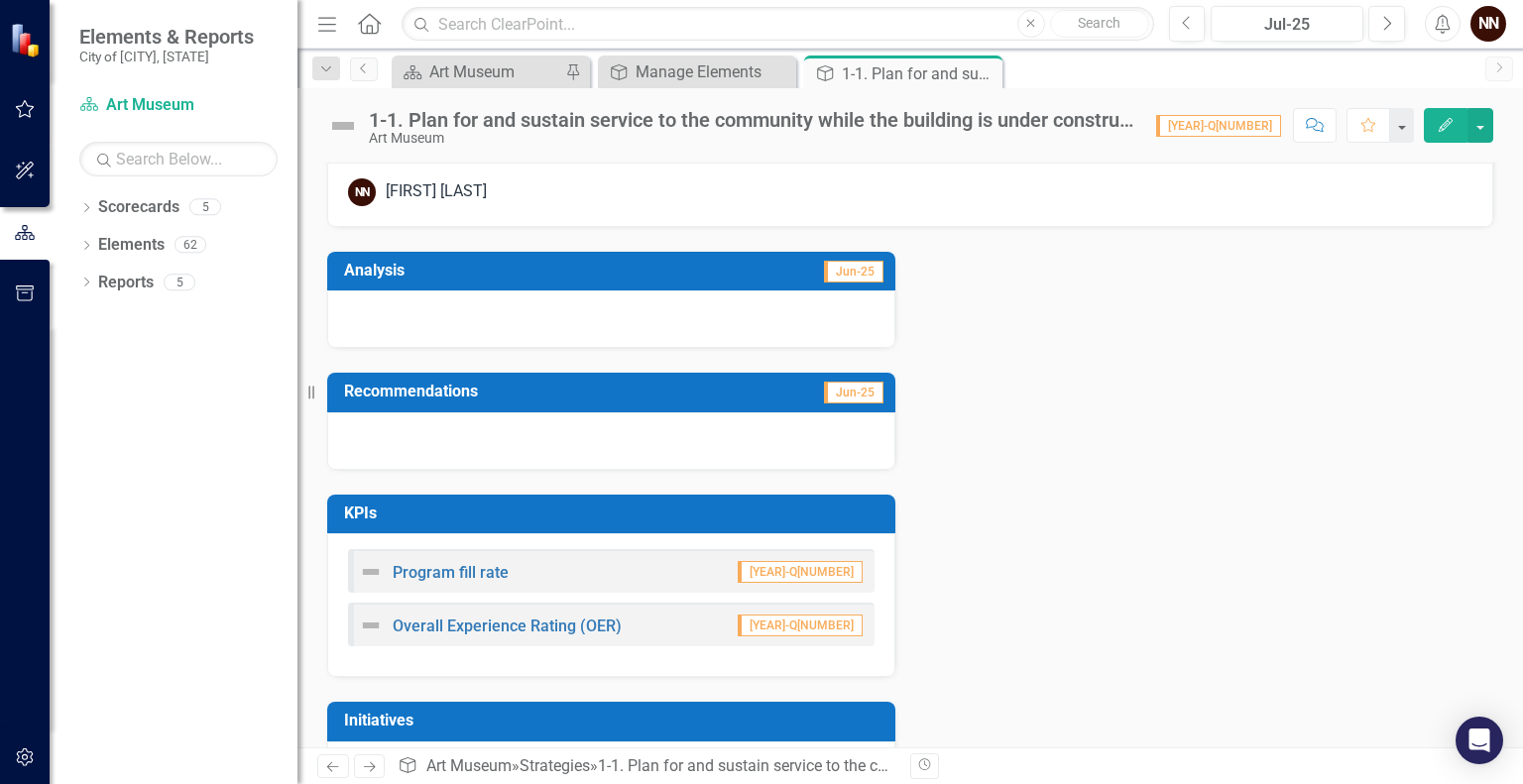 scroll, scrollTop: 0, scrollLeft: 0, axis: both 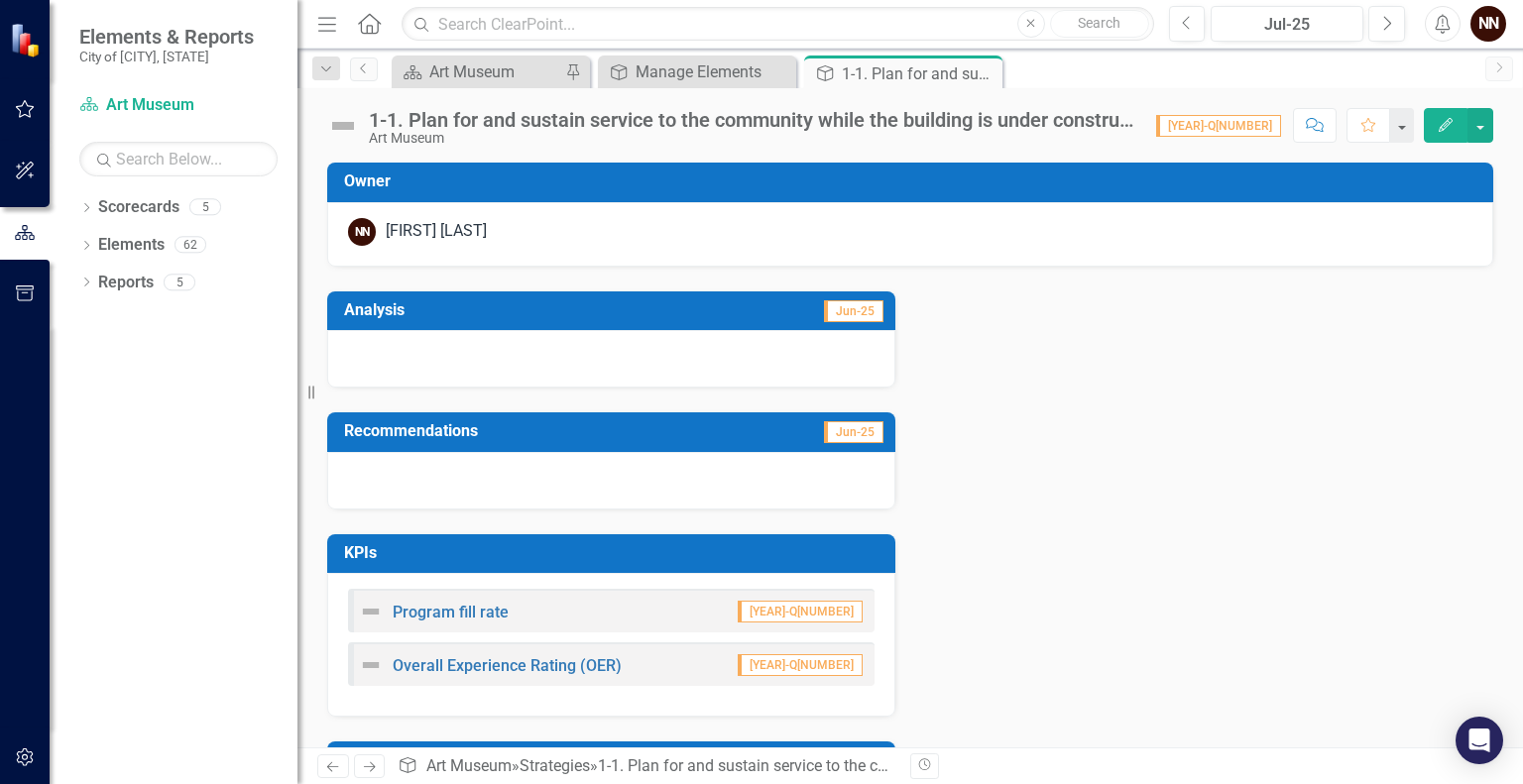 click at bounding box center [611, 359] 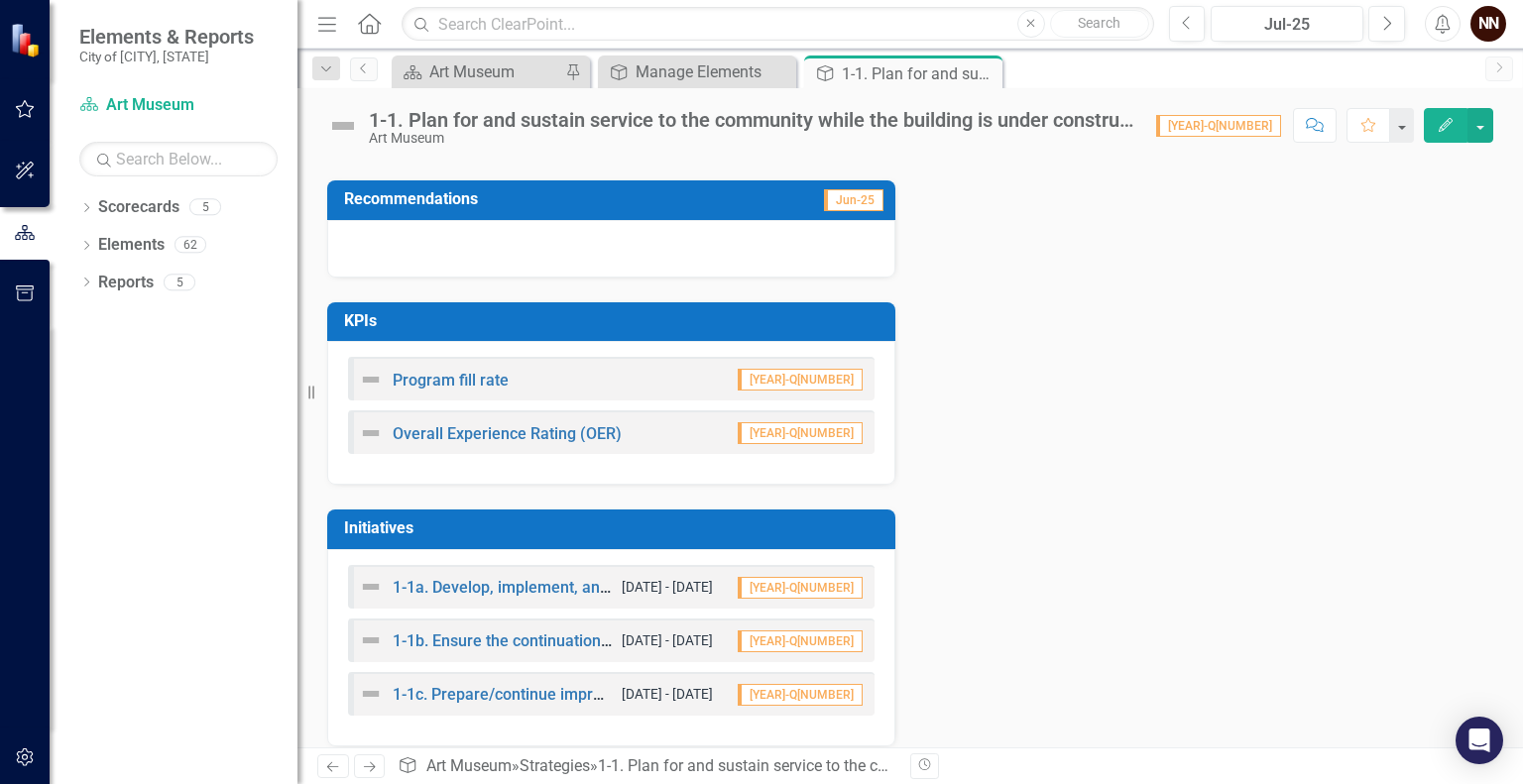 scroll, scrollTop: 248, scrollLeft: 0, axis: vertical 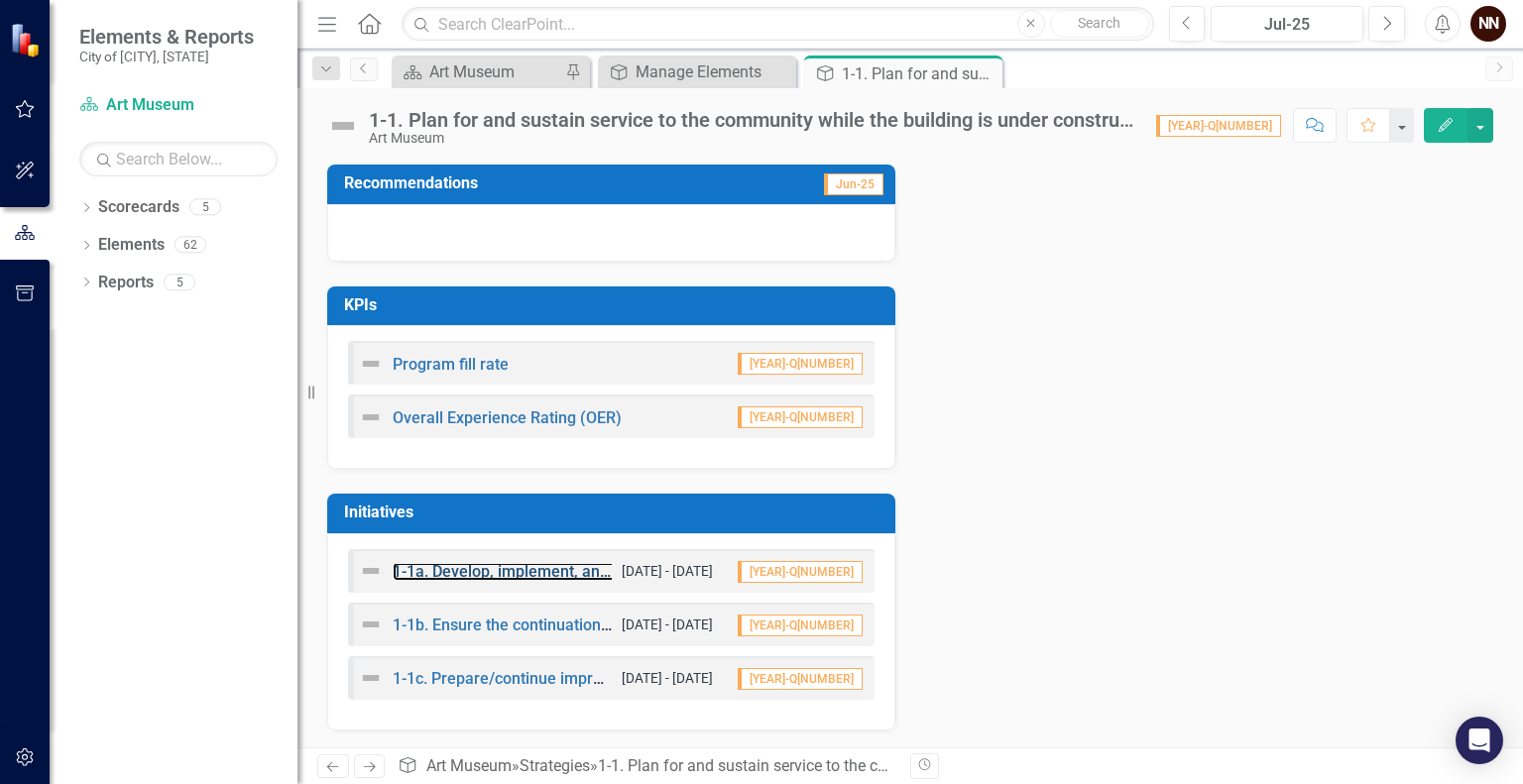 click on "1-1a. Develop, implement, and evaluate offsite programs." at bounding box center [597, 571] 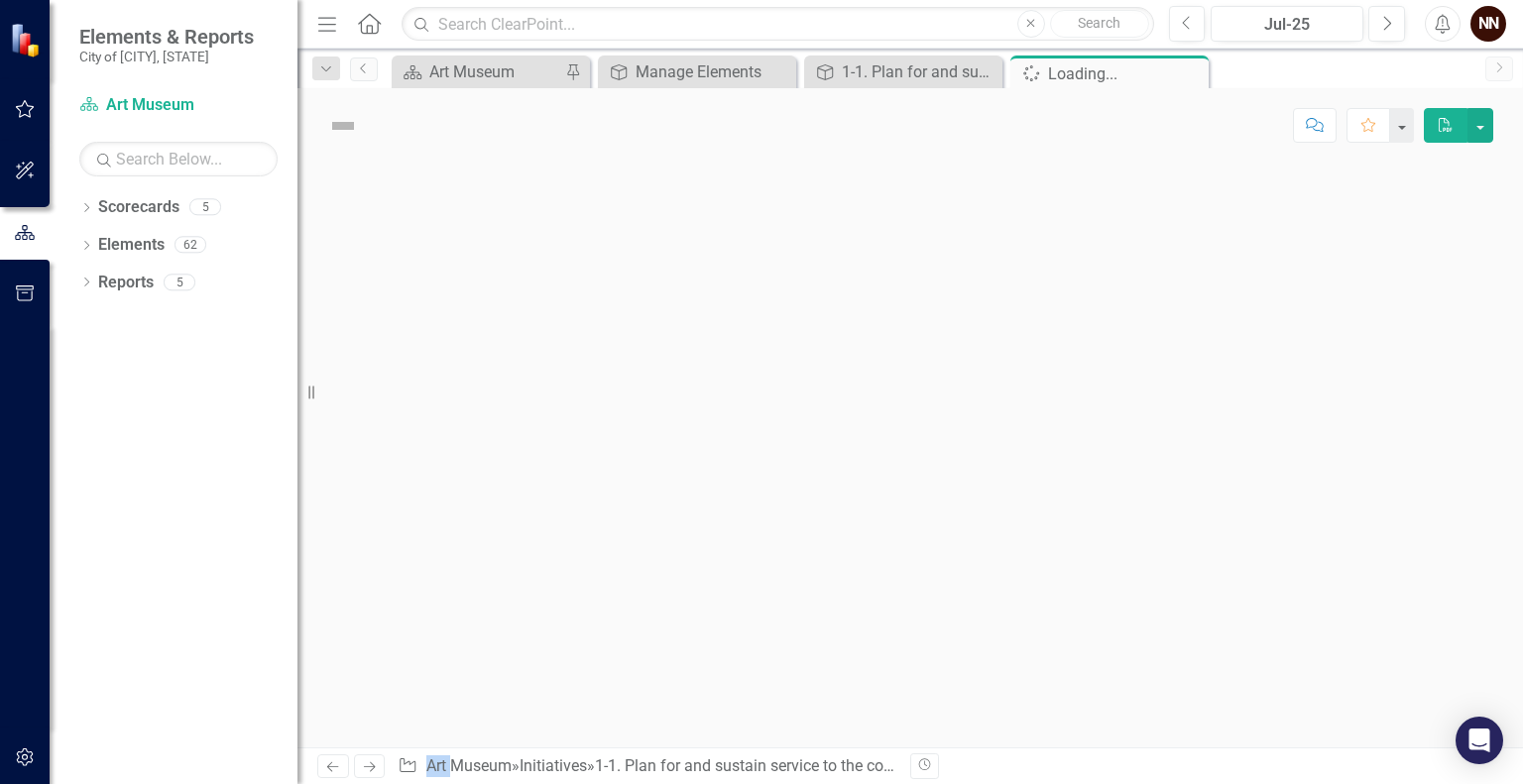 click at bounding box center (910, 455) 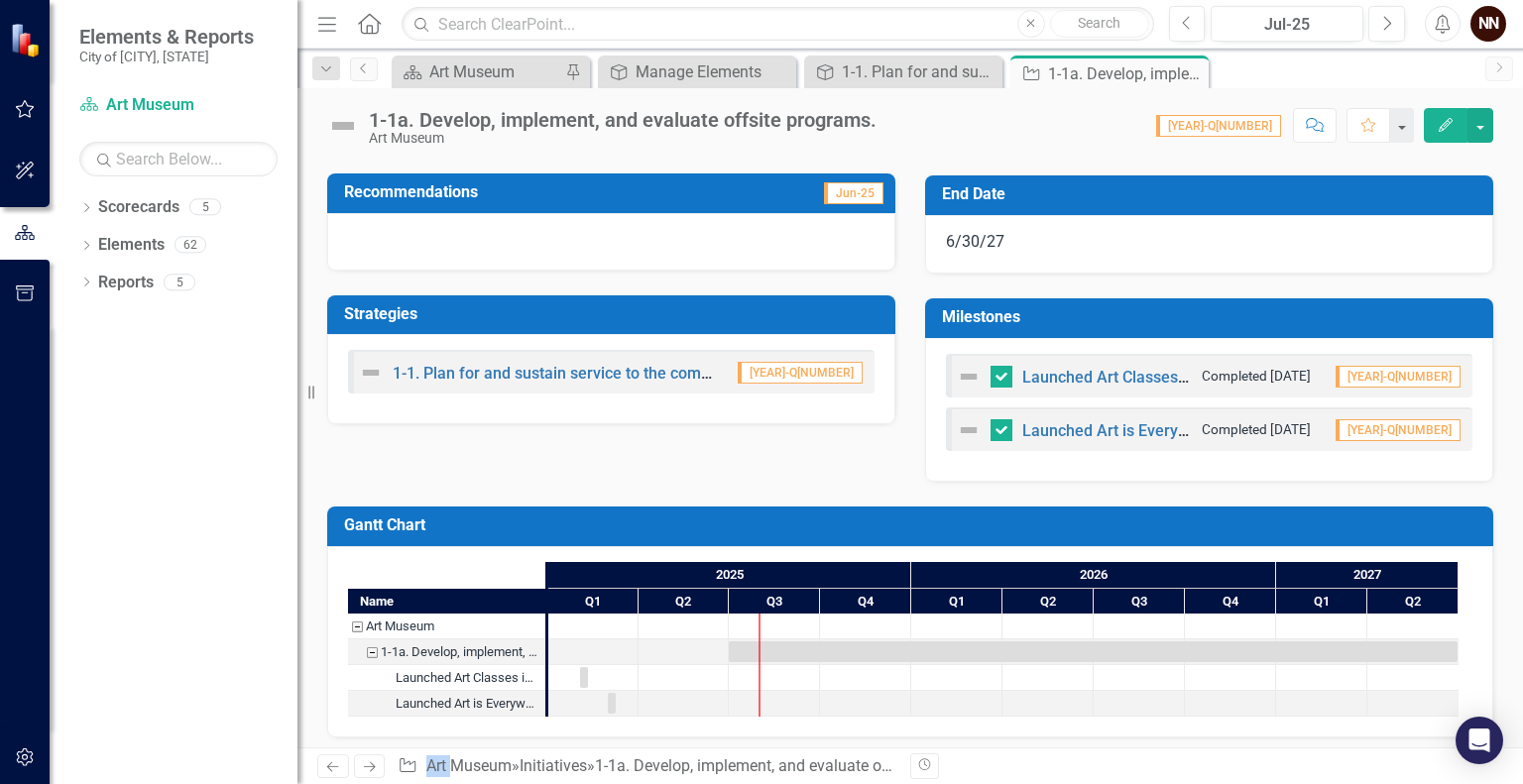 scroll, scrollTop: 245, scrollLeft: 0, axis: vertical 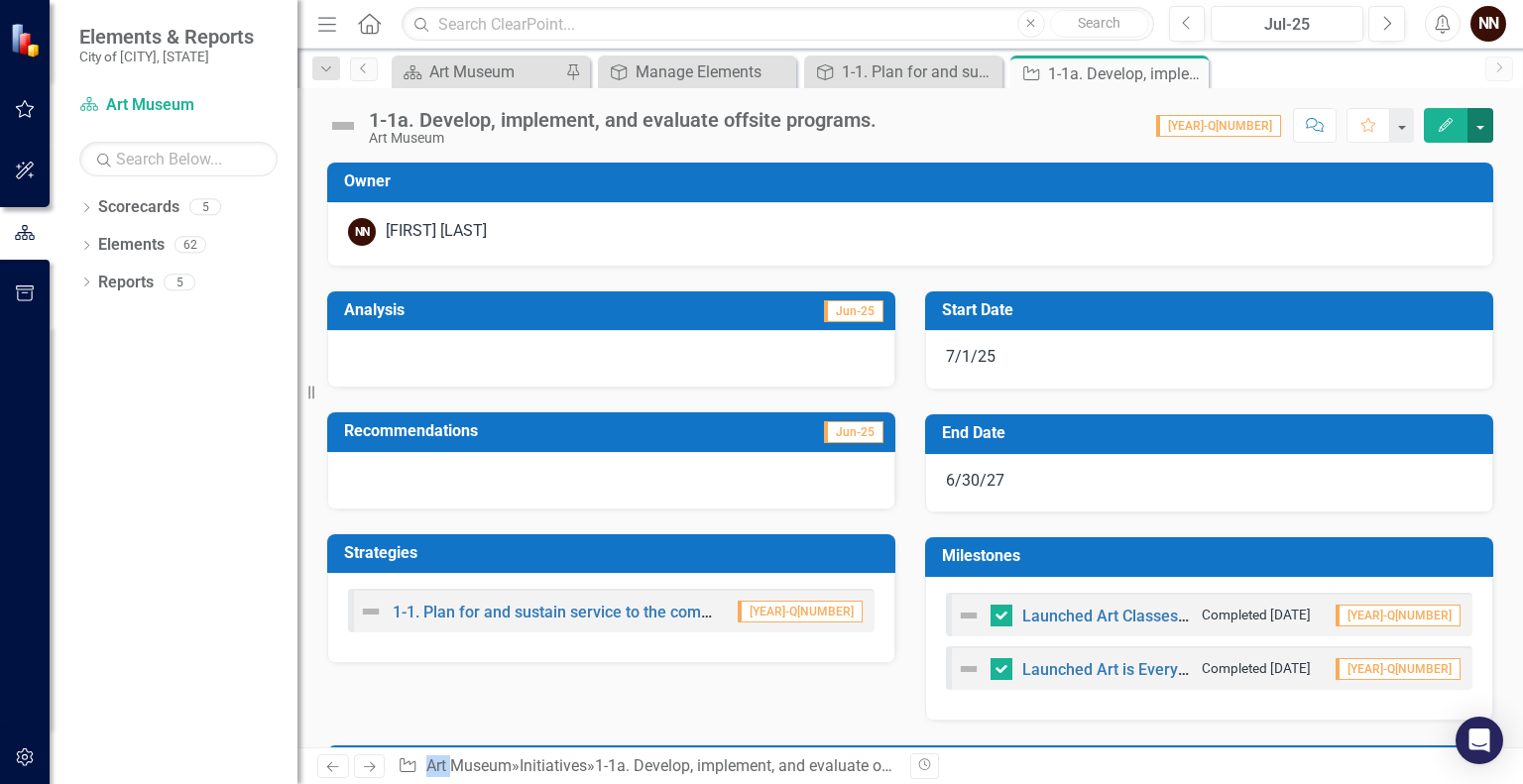 click at bounding box center (1480, 125) 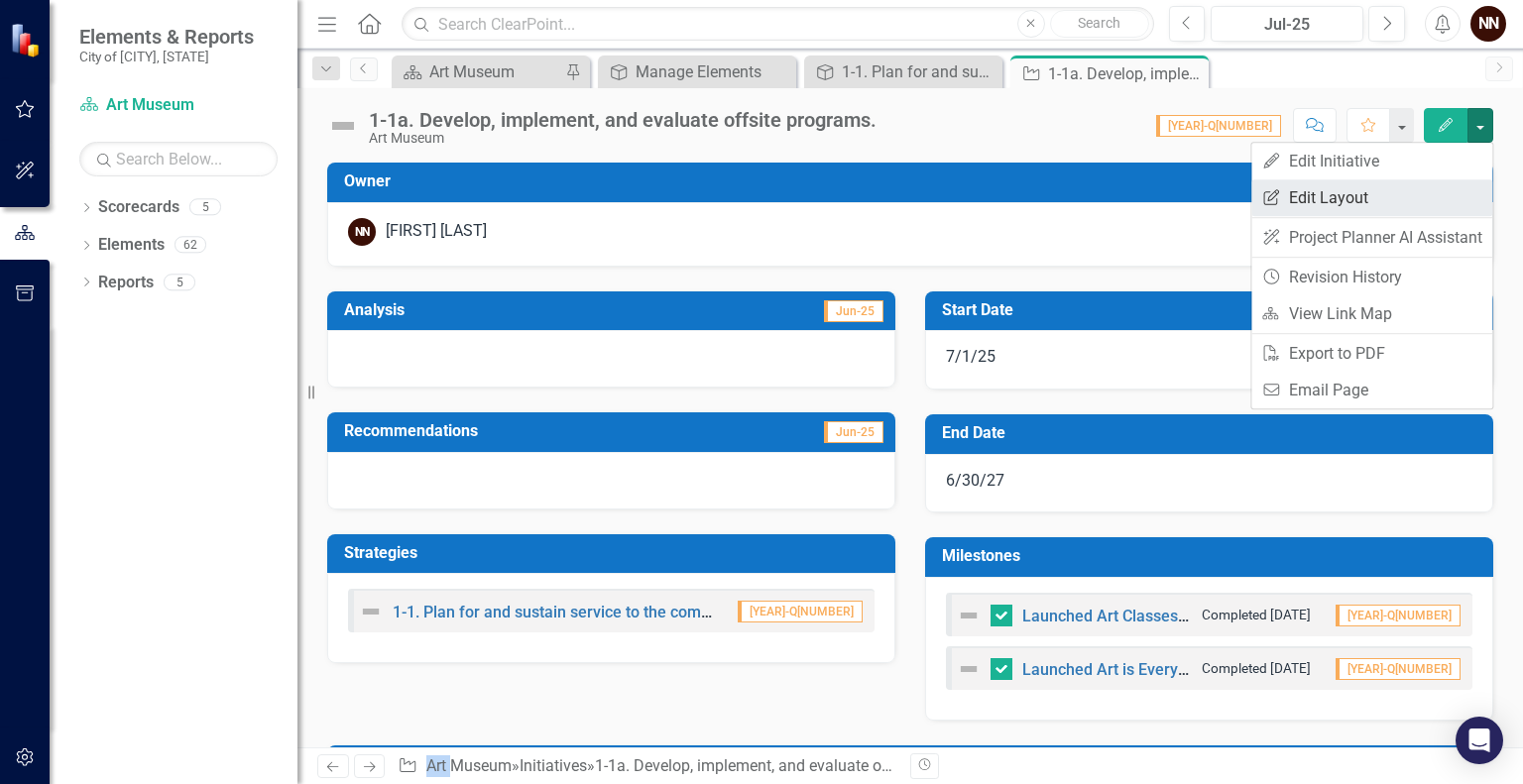 click on "Edit Report Edit Layout" at bounding box center [1371, 197] 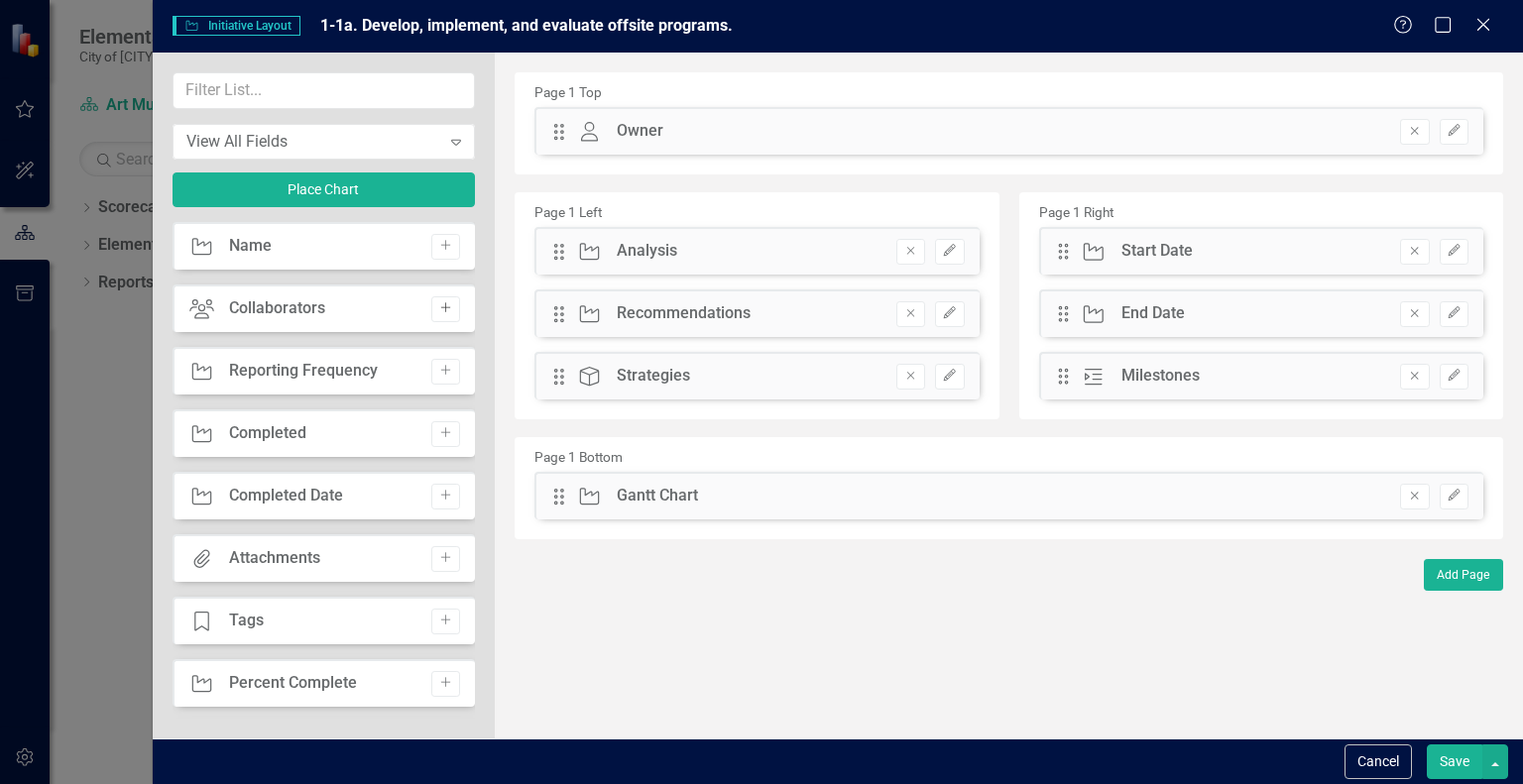 click on "Add" at bounding box center (445, 309) 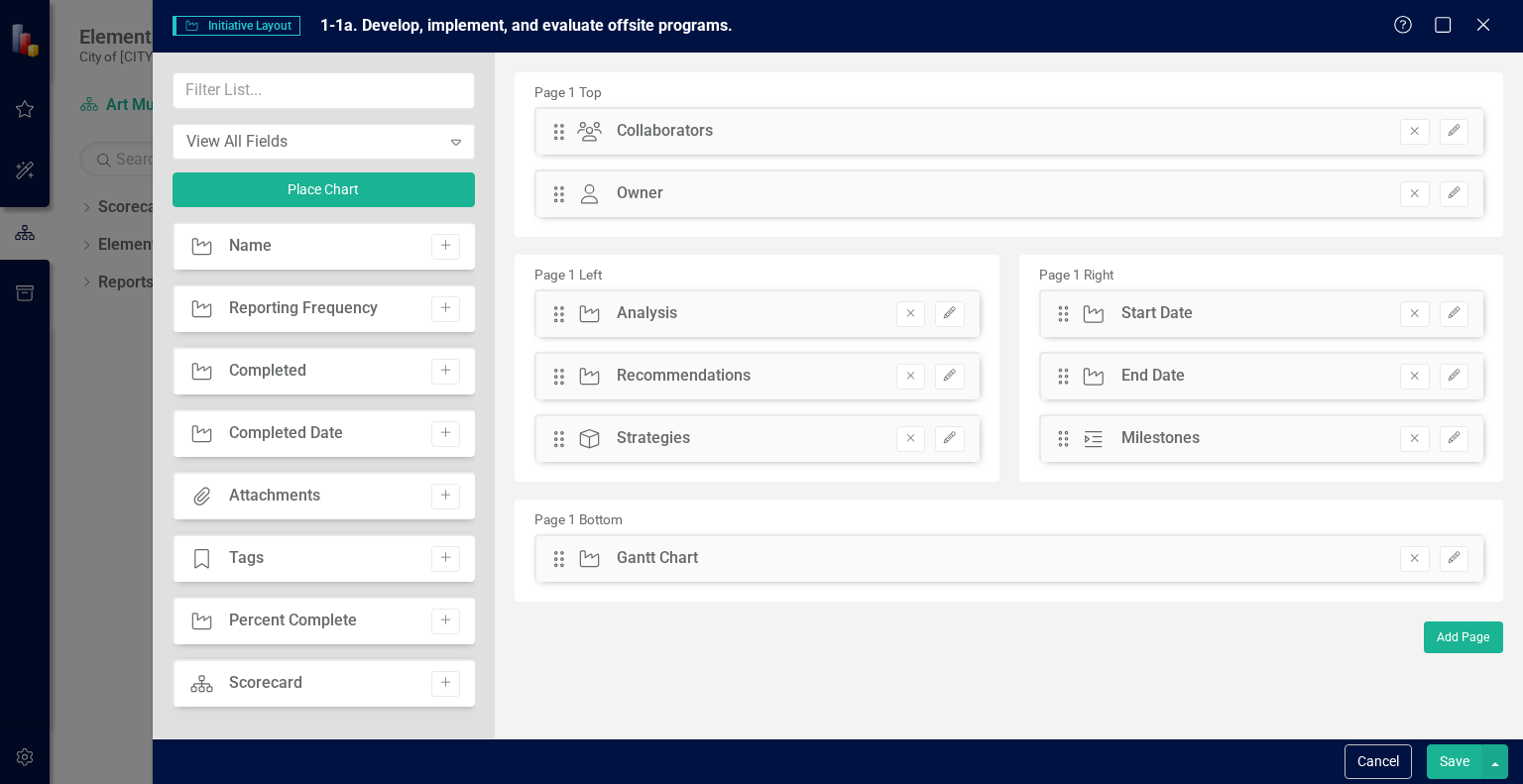 click on "Save" at bounding box center [1455, 761] 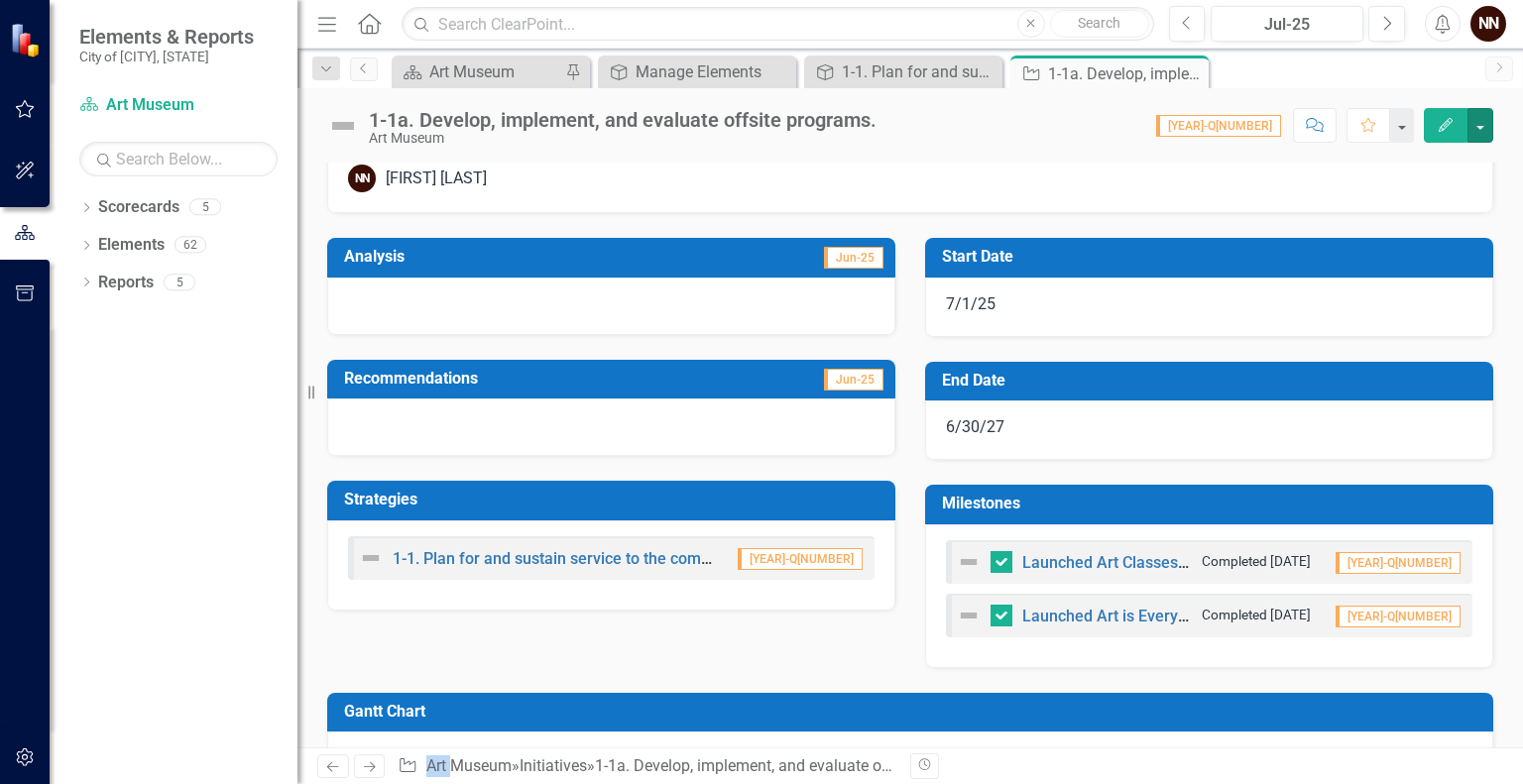 scroll, scrollTop: 0, scrollLeft: 0, axis: both 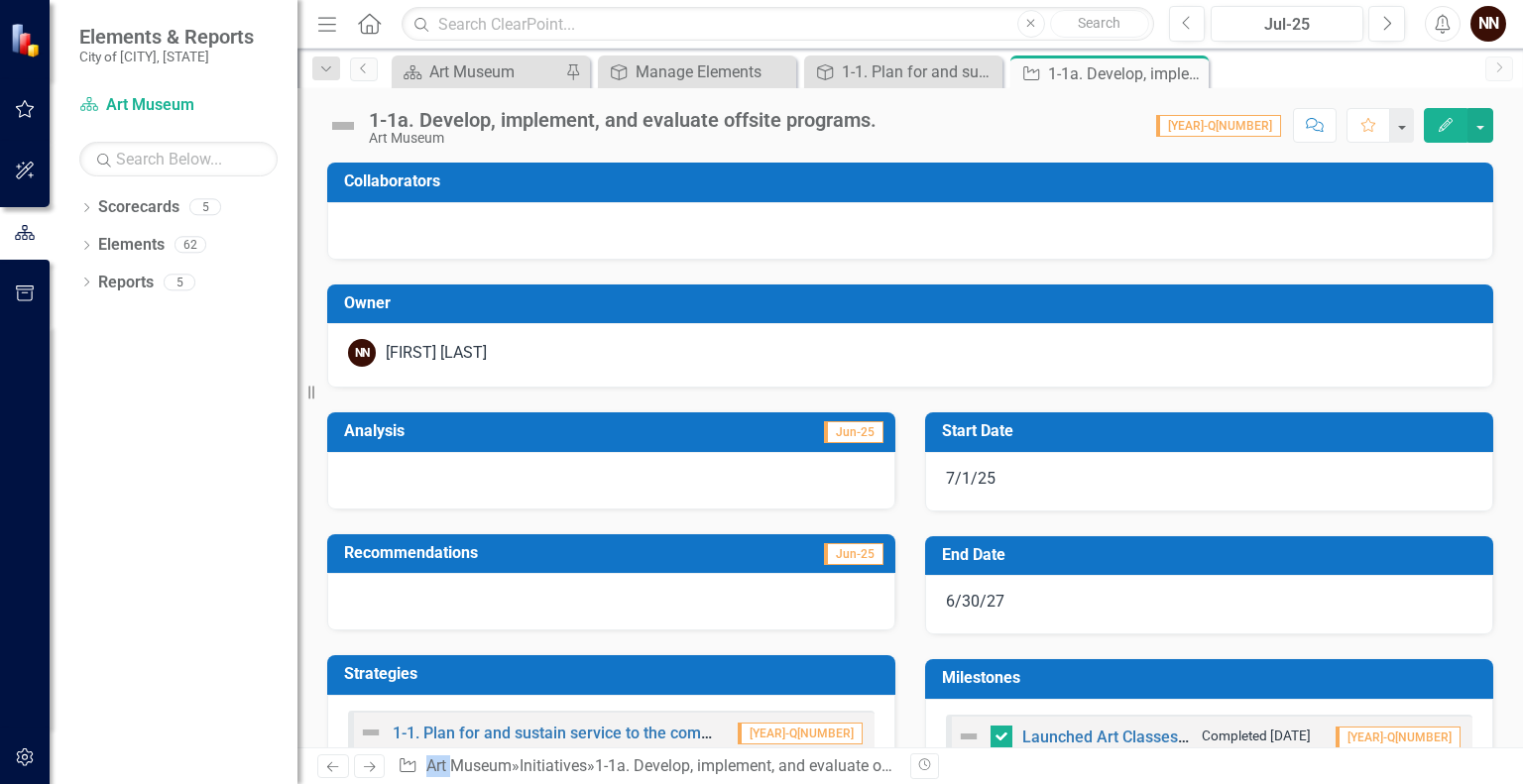 click on "Collaborators" at bounding box center [913, 181] 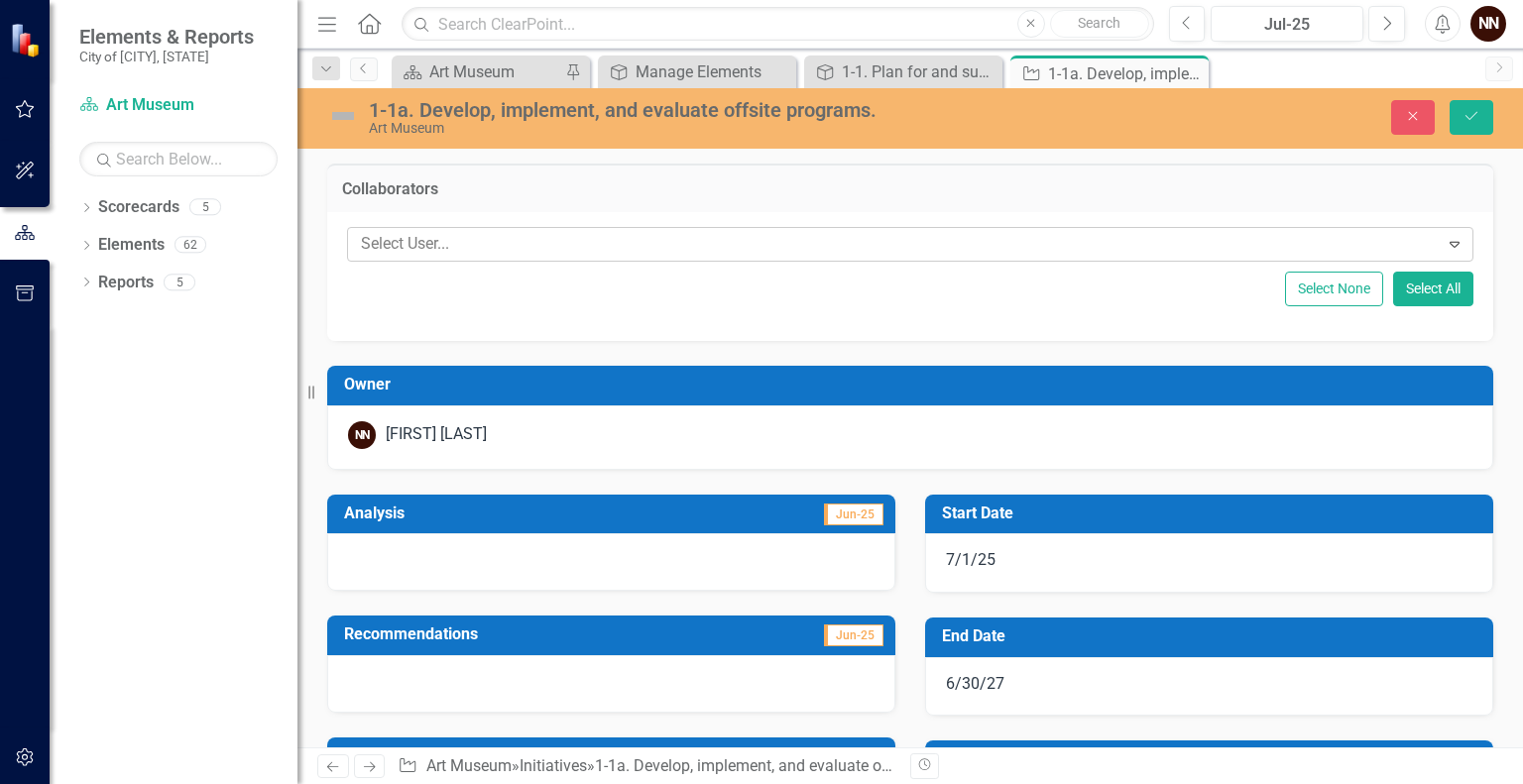click on "Expand" 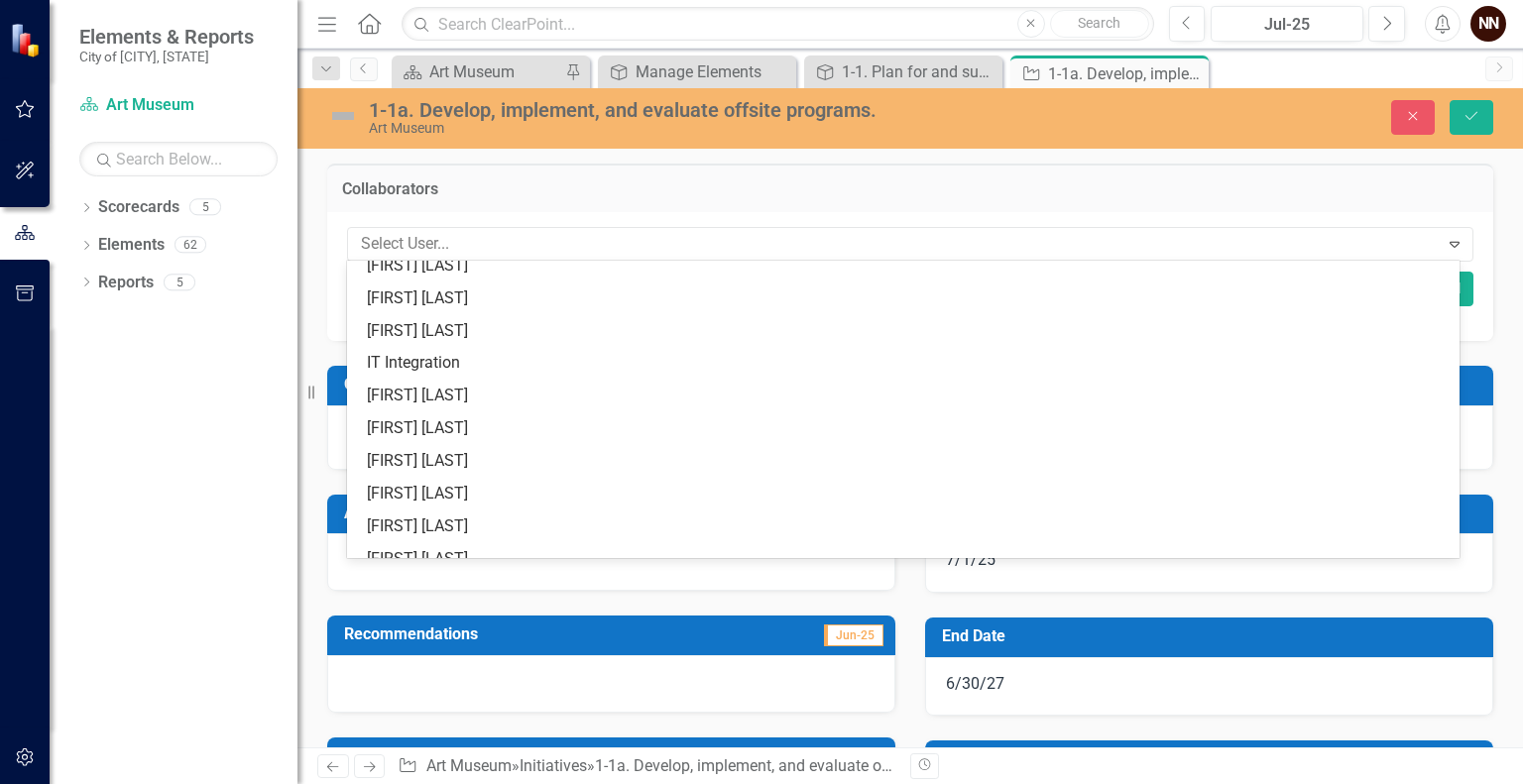 scroll, scrollTop: 0, scrollLeft: 0, axis: both 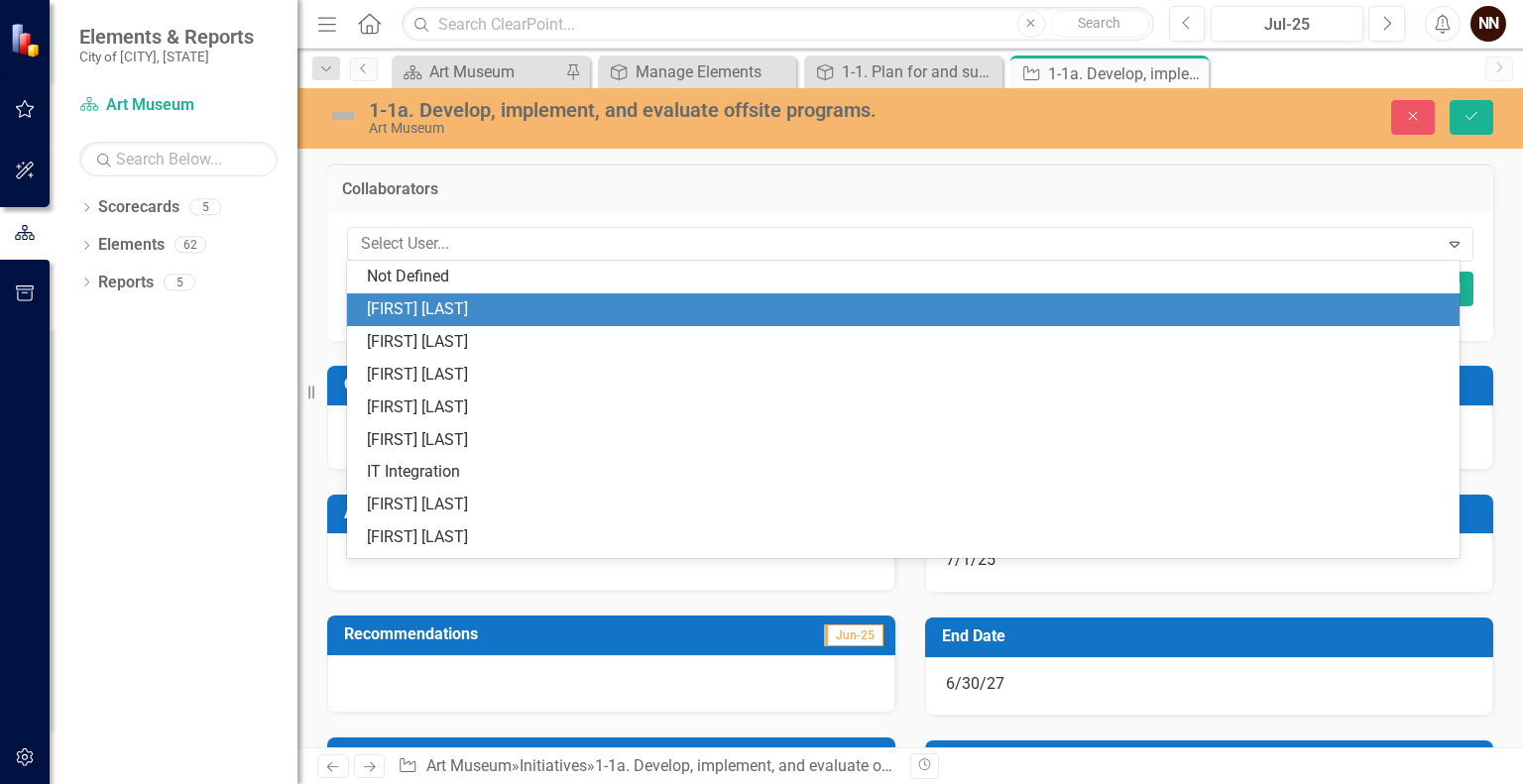 click on "Select User... Expand Select None Select All Owner NN [FIRST] [LAST] Analysis [DATE] Recommendations [DATE] Strategies [NUMBER]-[NUMBER]. Plan for and sustain service to the community while the building is under construction. [DATE] Start Date [DATE] End Date [DATE] Milestones Launched Art Classes in February [DATE] Completed [DATE] [DATE]-Q[NUMBER] Launched Art is Everywhere Program Completed [DATE] [DATE]-Q[NUMBER] Gantt Chart Name Art Museum [NUMBER]-[NUMBER][LETTER]. Develop, implement, and evaluate offsite programs. Launched Art Classes in February [DATE] Launched Art is Everywhere Program [DATE] [DATE] [DATE] Q[NUMBER] Q[NUMBER] Q[NUMBER] Q[NUMBER] Q[NUMBER] Q[NUMBER] Q[NUMBER] Q[NUMBER] Q[NUMBER] Q[NUMBER]" at bounding box center [910, 668] 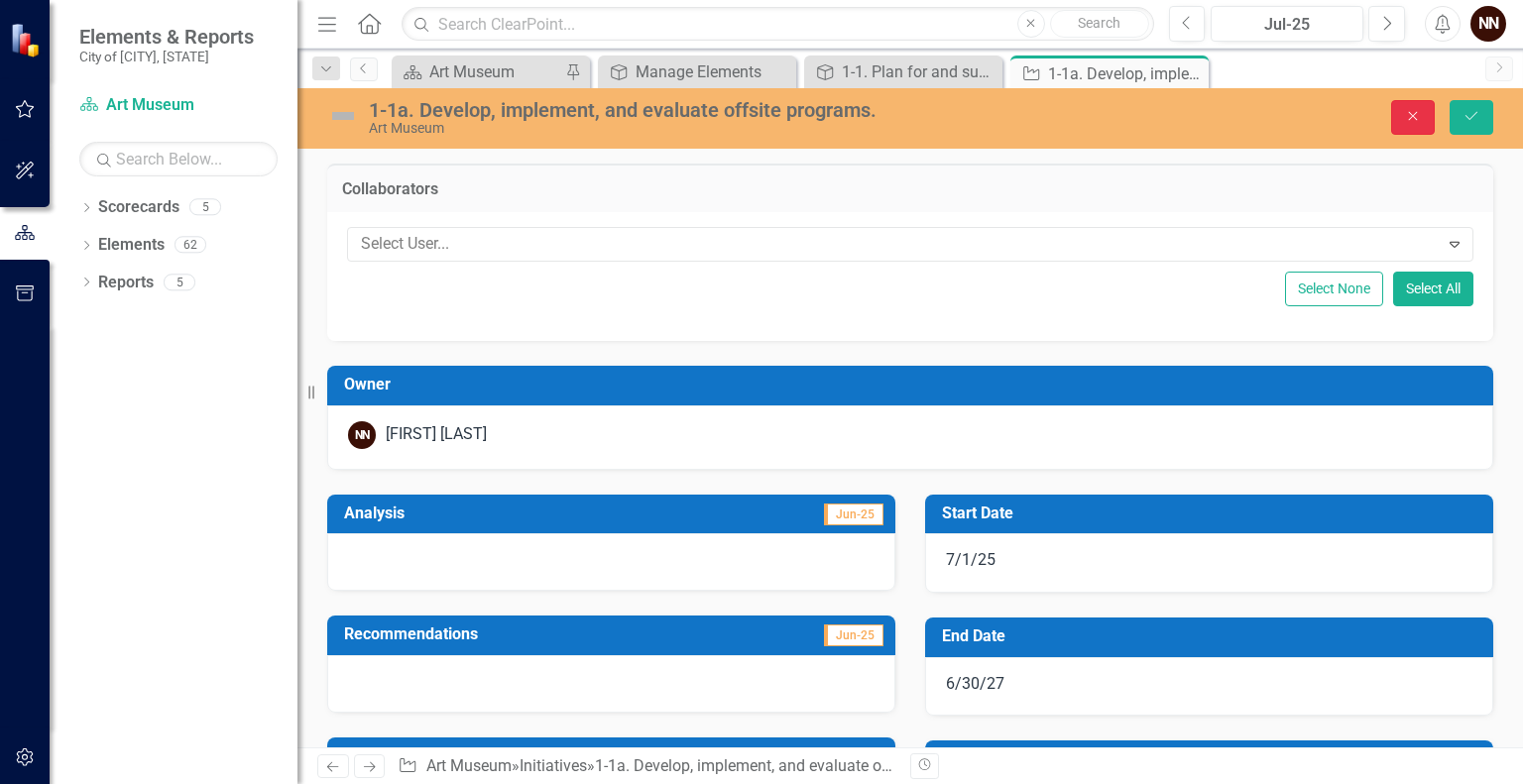 click on "Close" 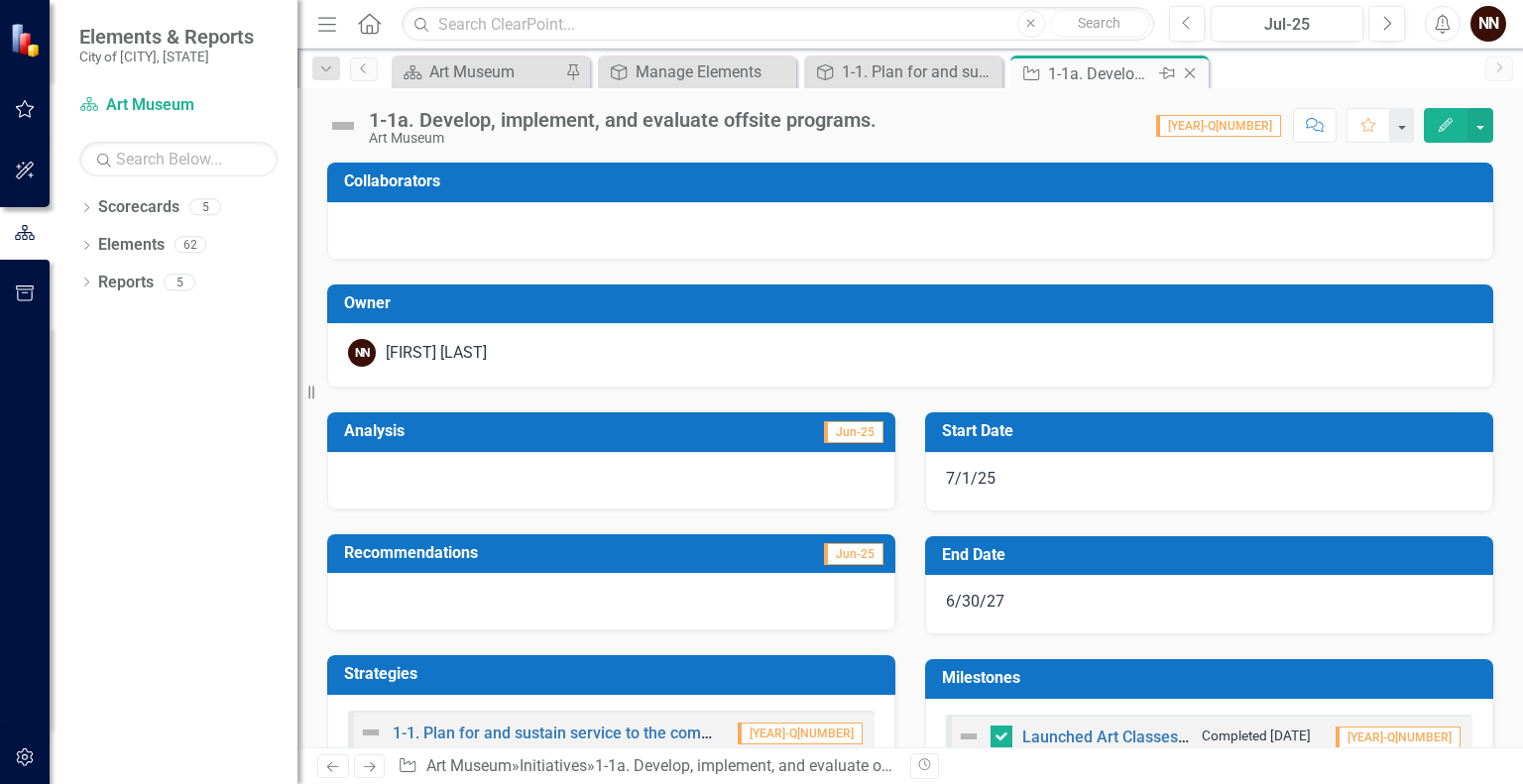 click on "Close" 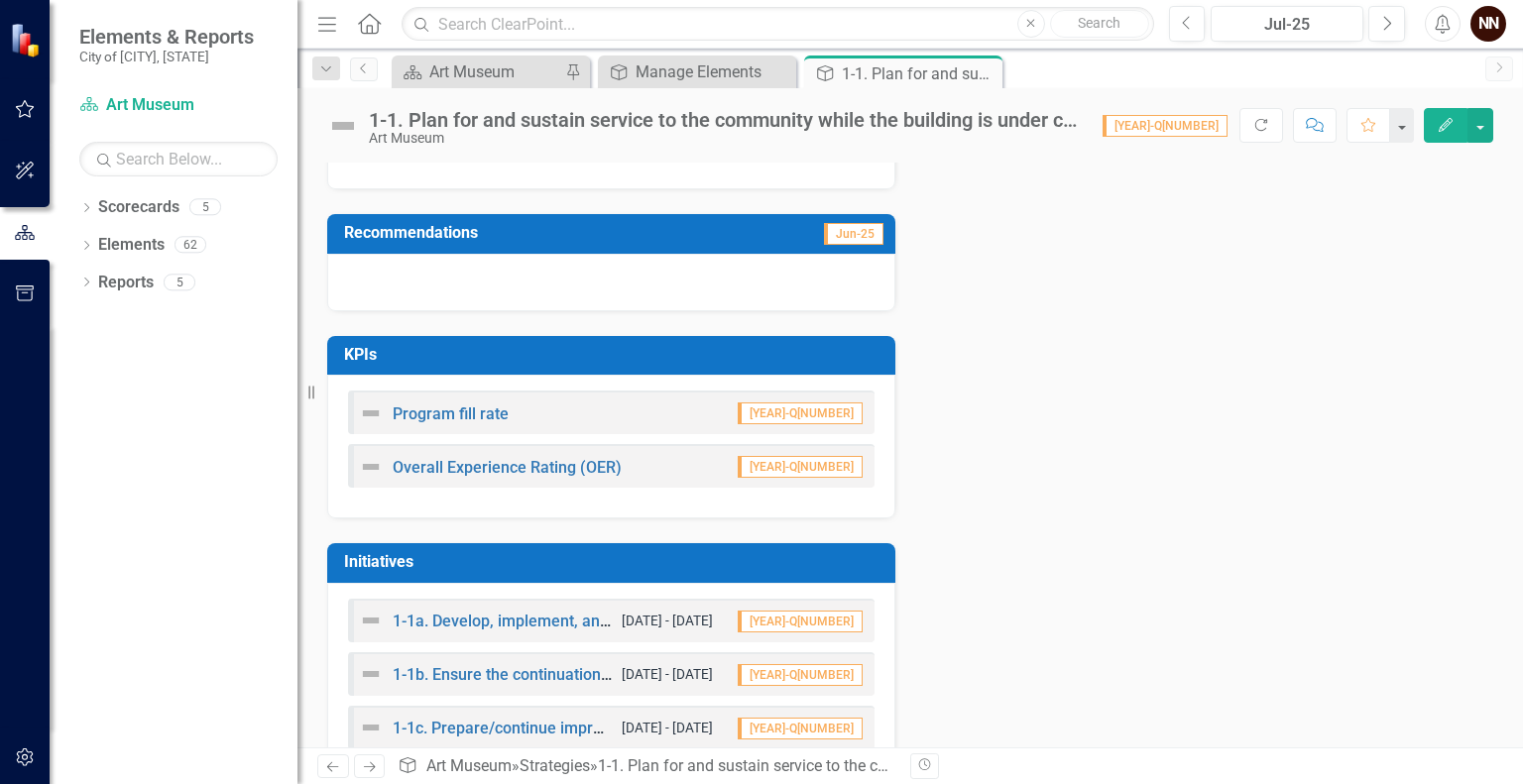 scroll, scrollTop: 248, scrollLeft: 0, axis: vertical 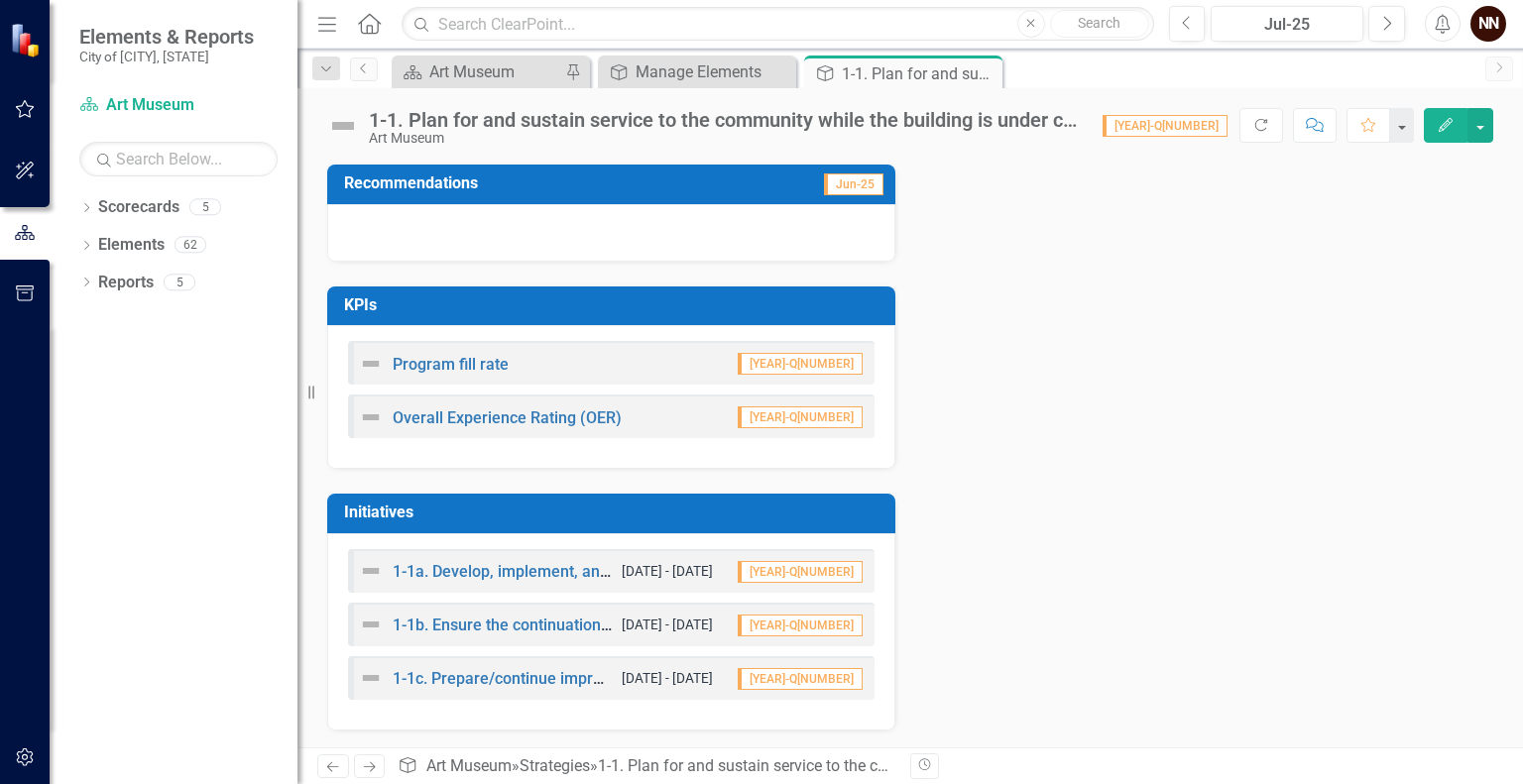 click on "1-1b. Ensure the continuation of long-standing programs during the closure of the building." at bounding box center [485, 624] 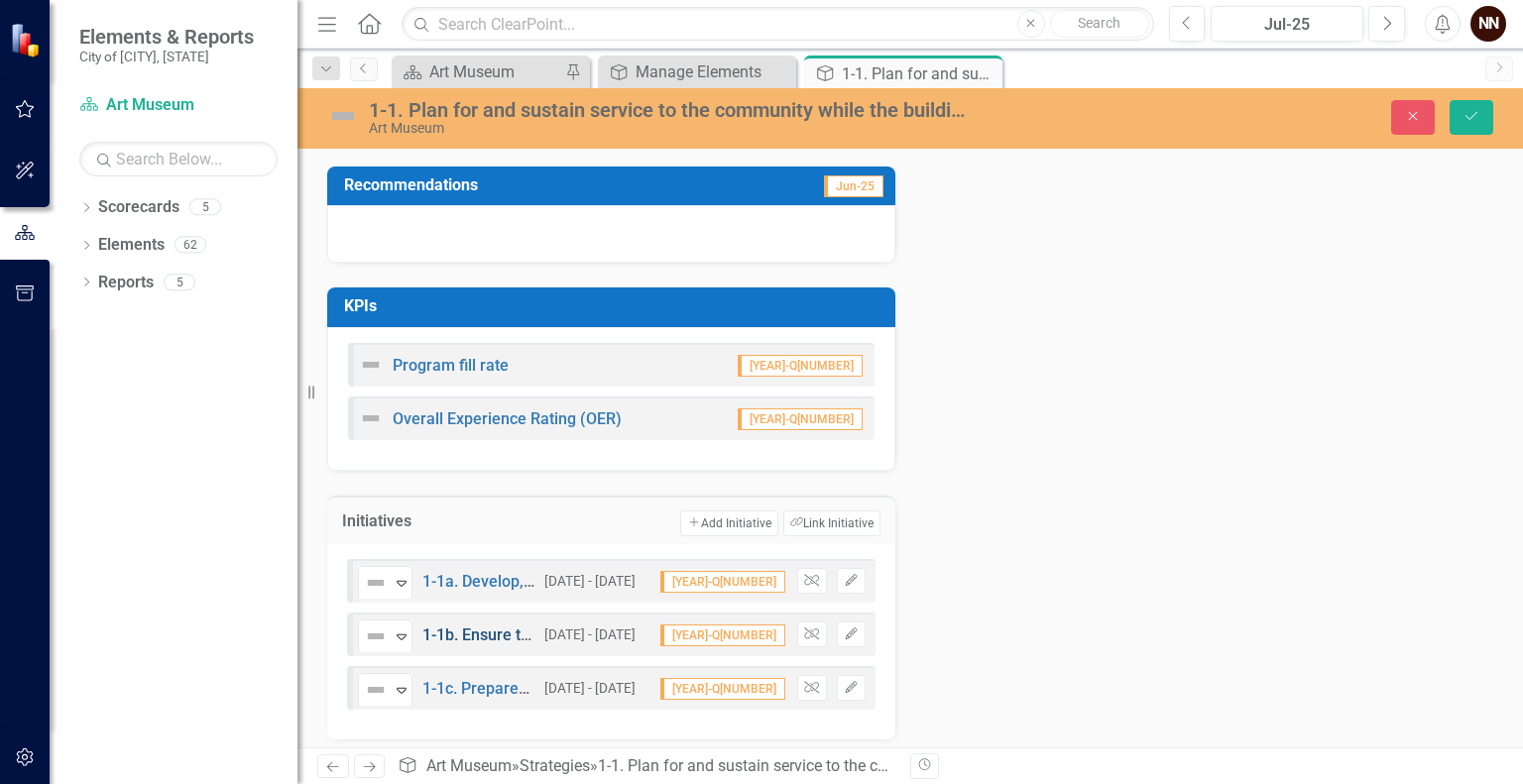 click on "1-1b. Ensure the continuation of long-standing programs during the closure of the building." at bounding box center (745, 634) 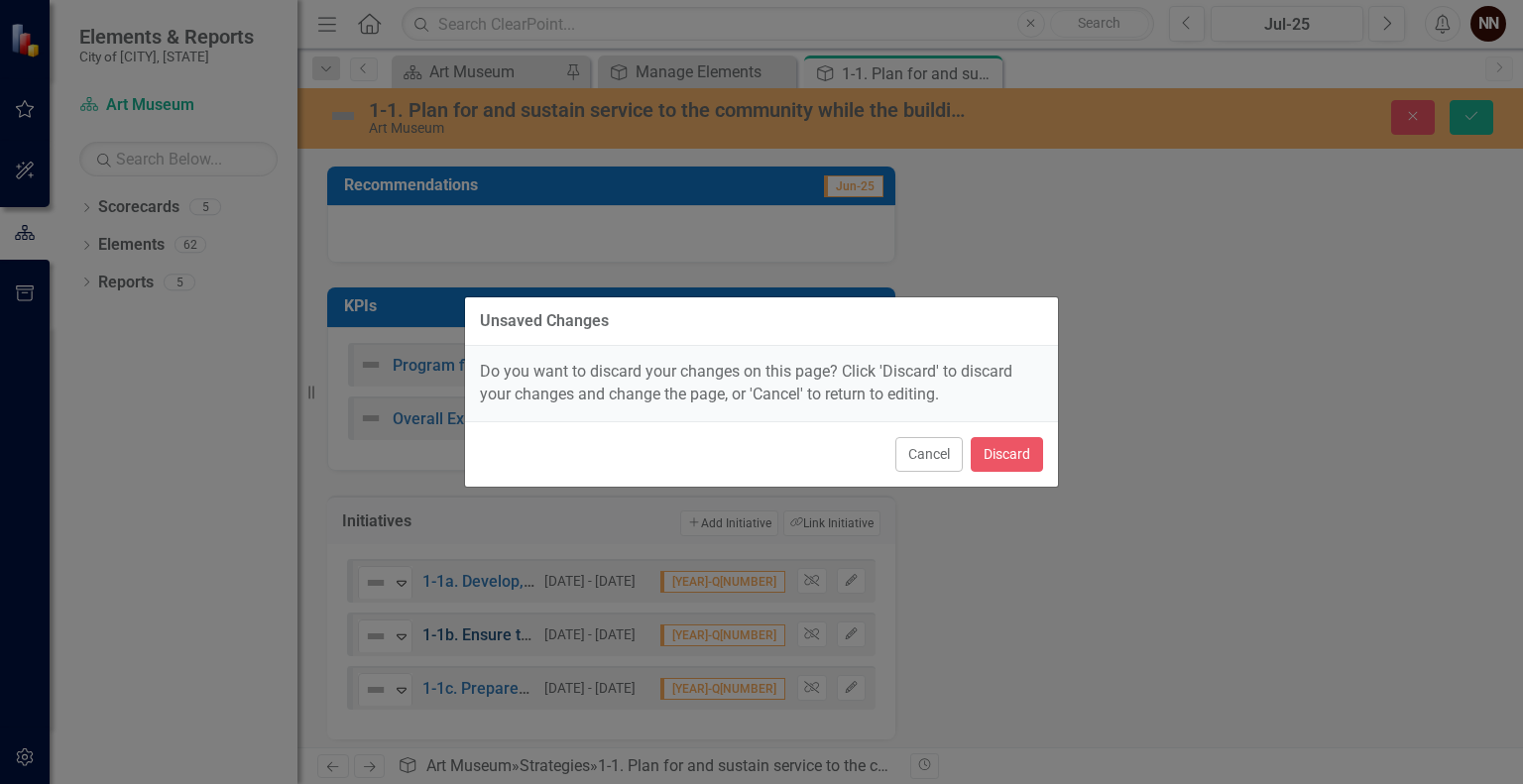 click on "Unsaved Changes Do you want to discard your changes on this page? Click 'Discard' to discard your changes and change the page, or 'Cancel' to return to editing. Cancel Discard" at bounding box center (762, 392) 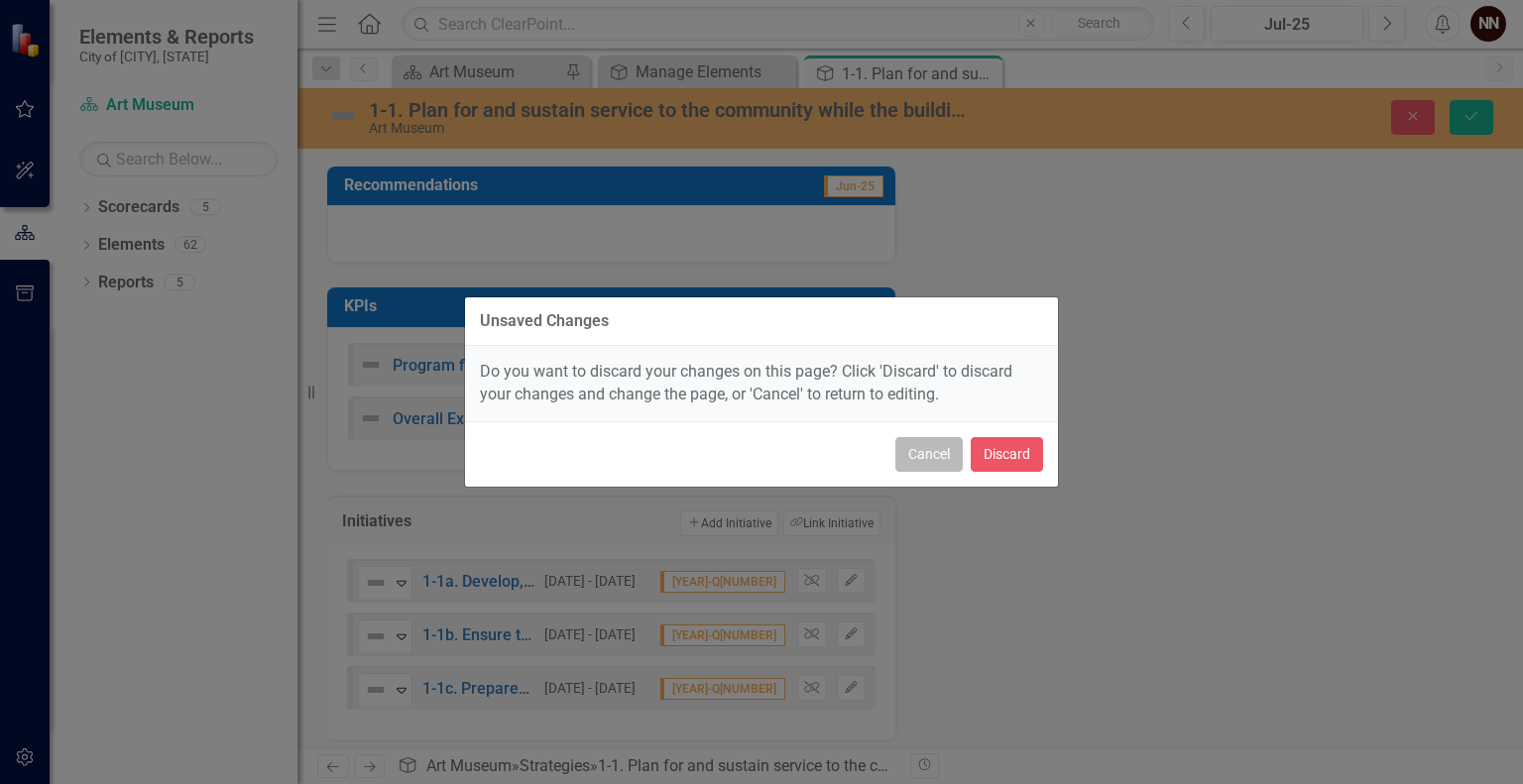 click on "Cancel" at bounding box center [929, 454] 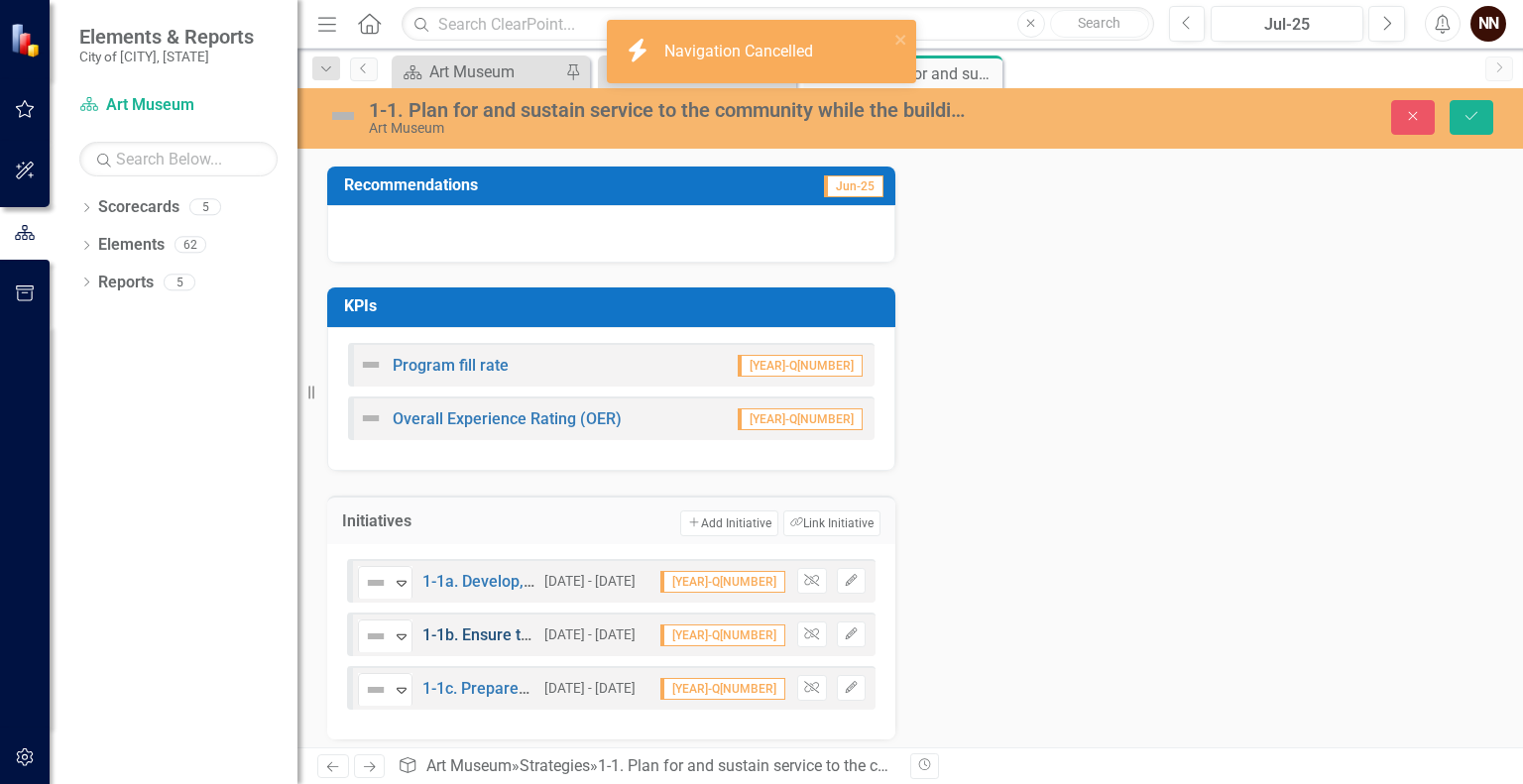 click on "1-1b. Ensure the continuation of long-standing programs during the closure of the building." at bounding box center [745, 634] 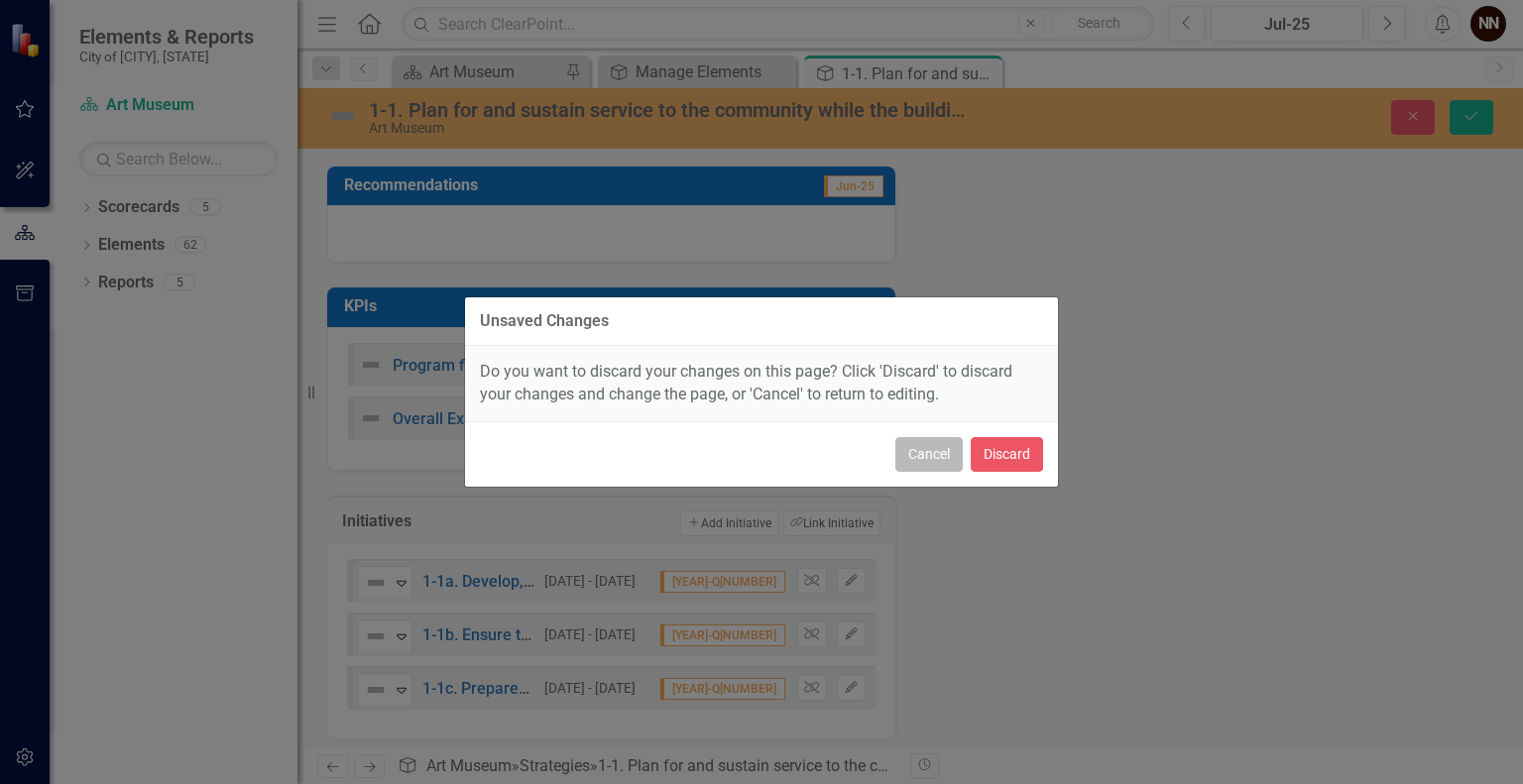 click on "Cancel" at bounding box center (929, 454) 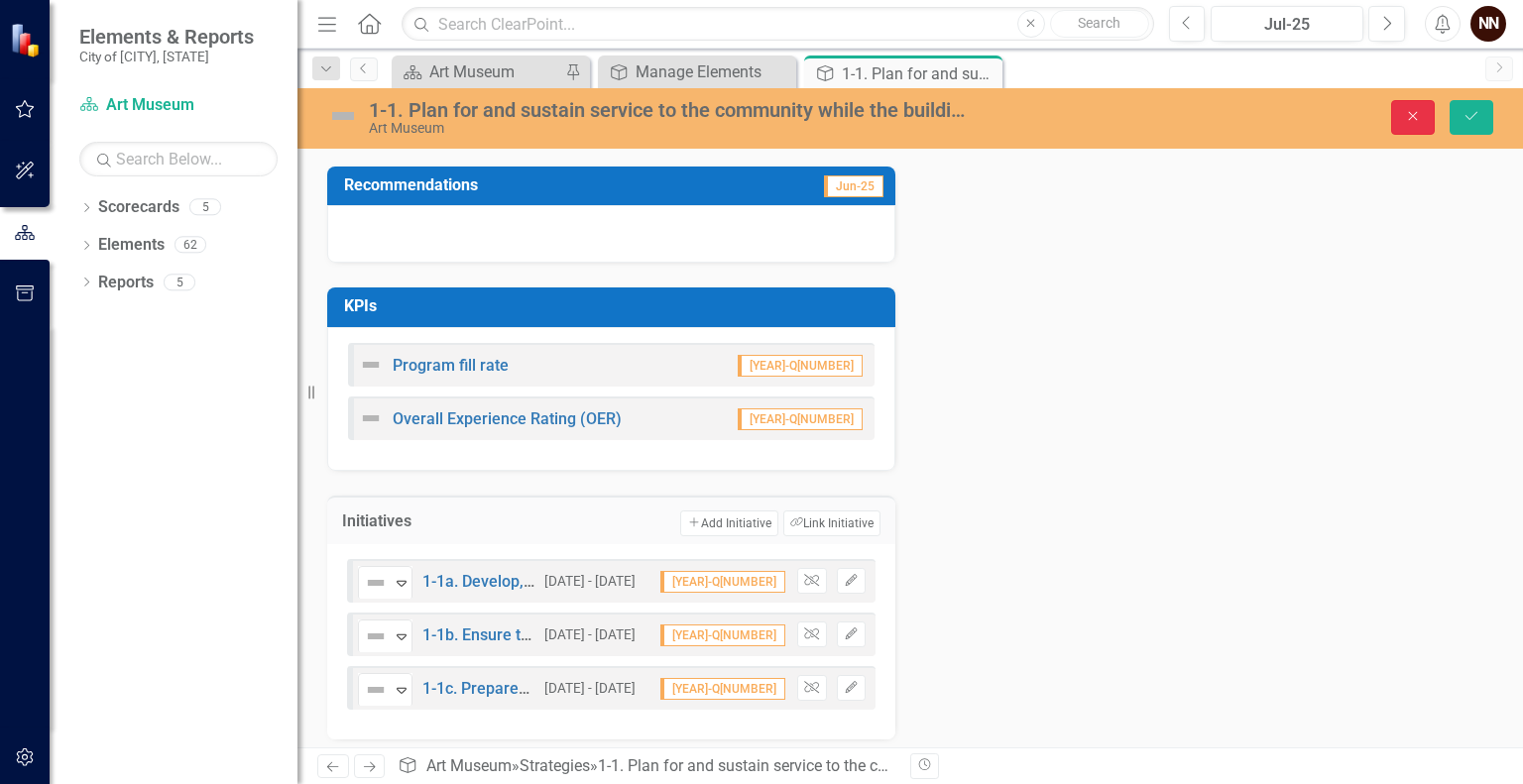 click on "Close" 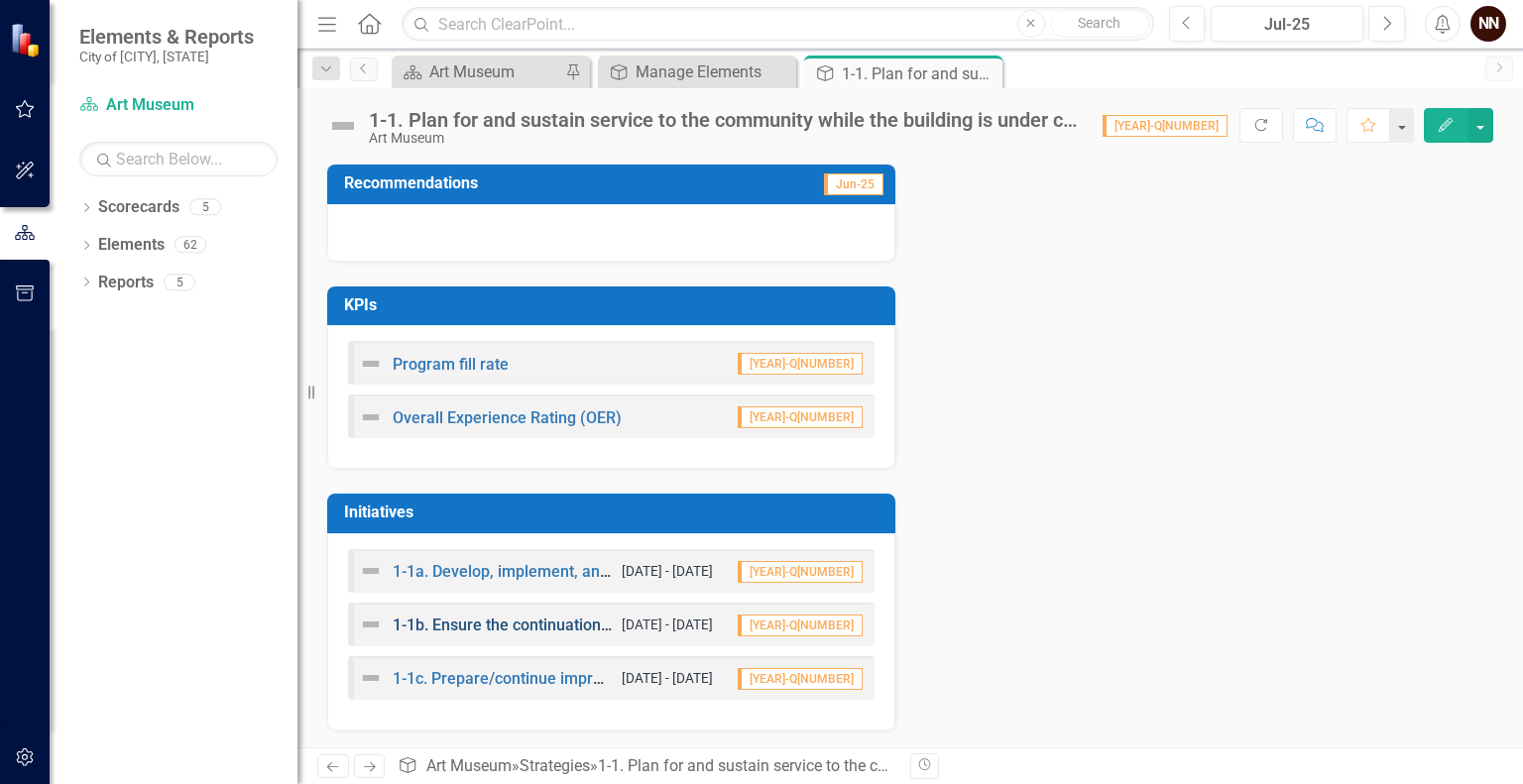 click on "1-1b. Ensure the continuation of long-standing programs during the closure of the building." at bounding box center [715, 624] 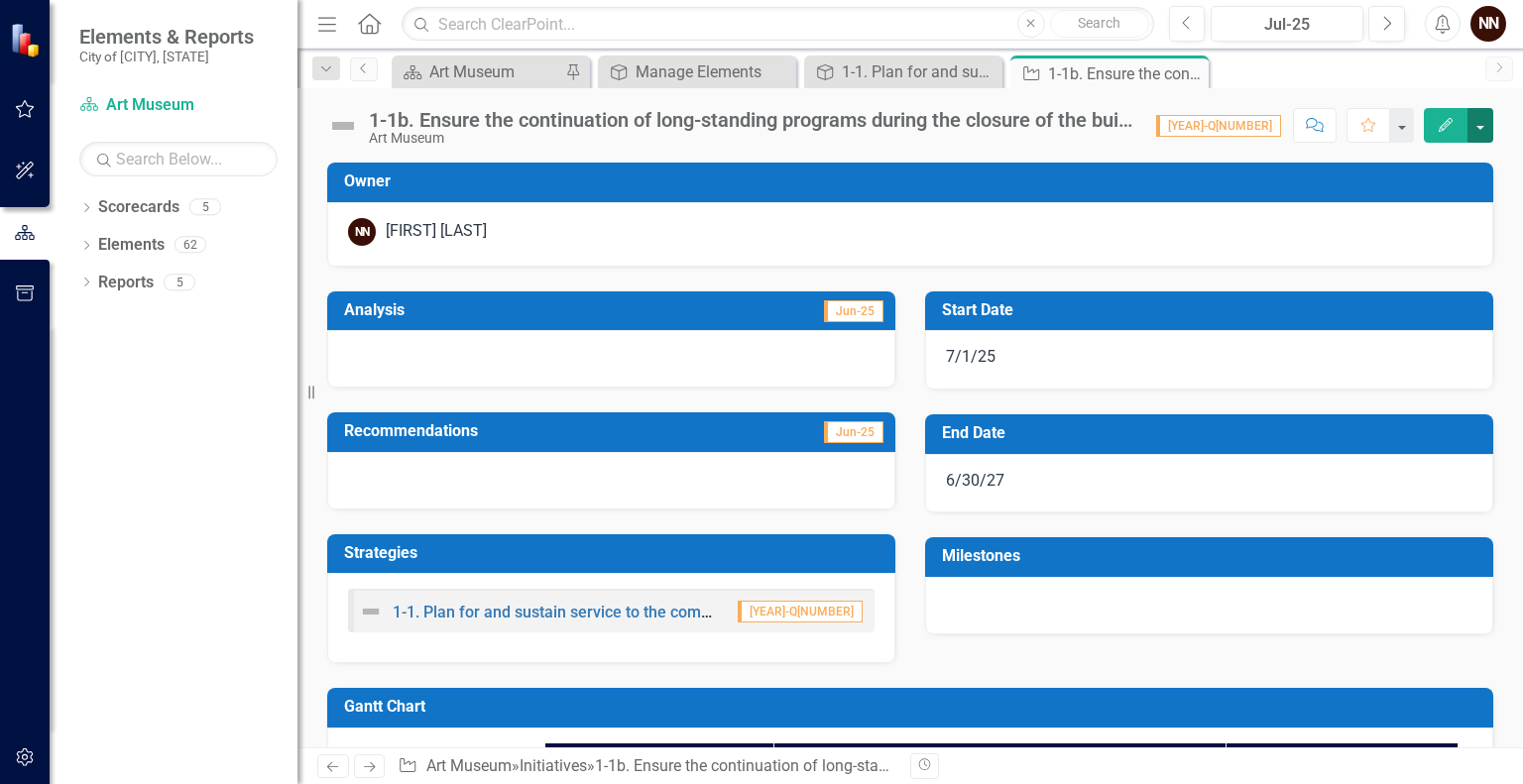 click at bounding box center [1480, 125] 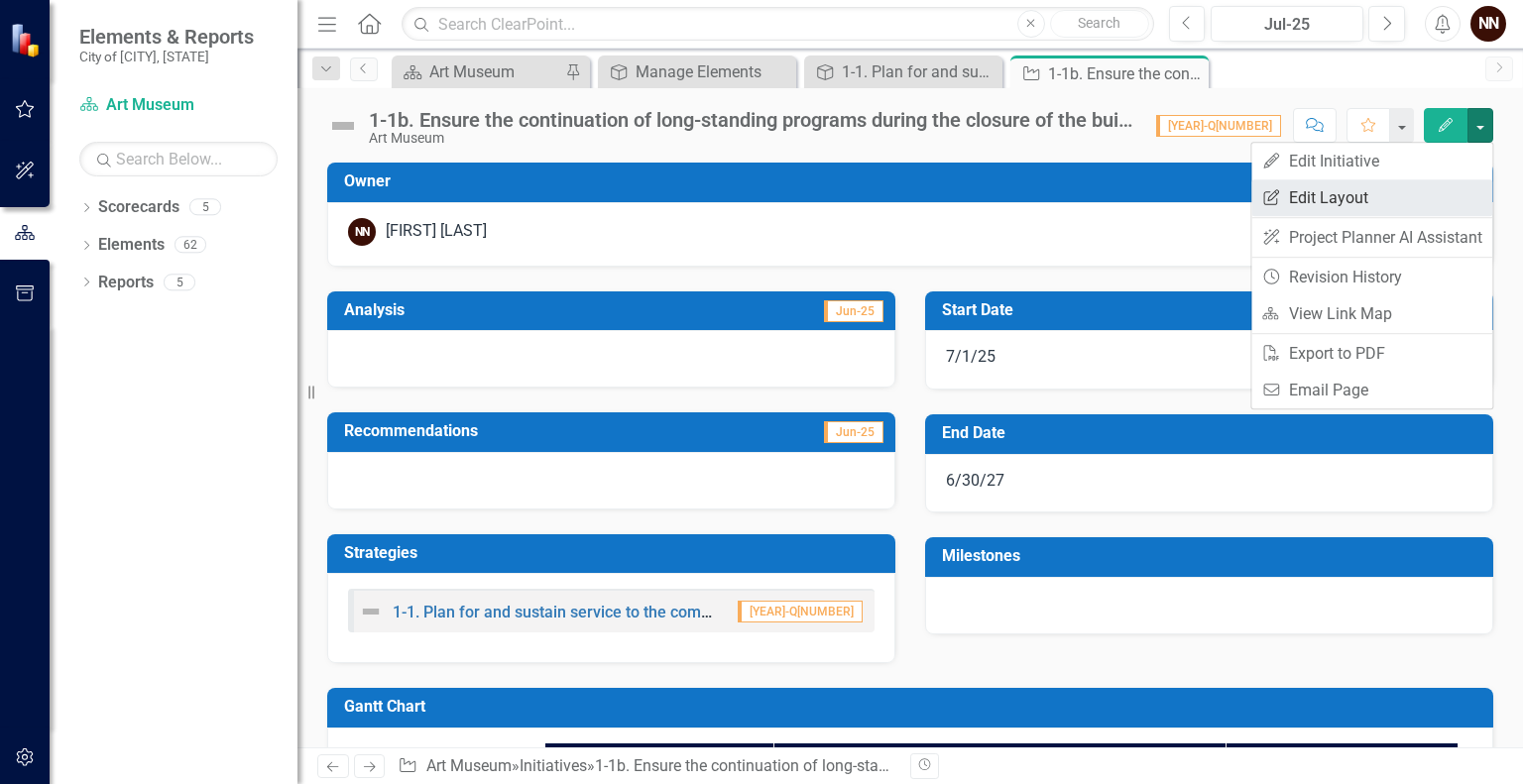 click on "Edit Report Edit Layout" at bounding box center [1371, 197] 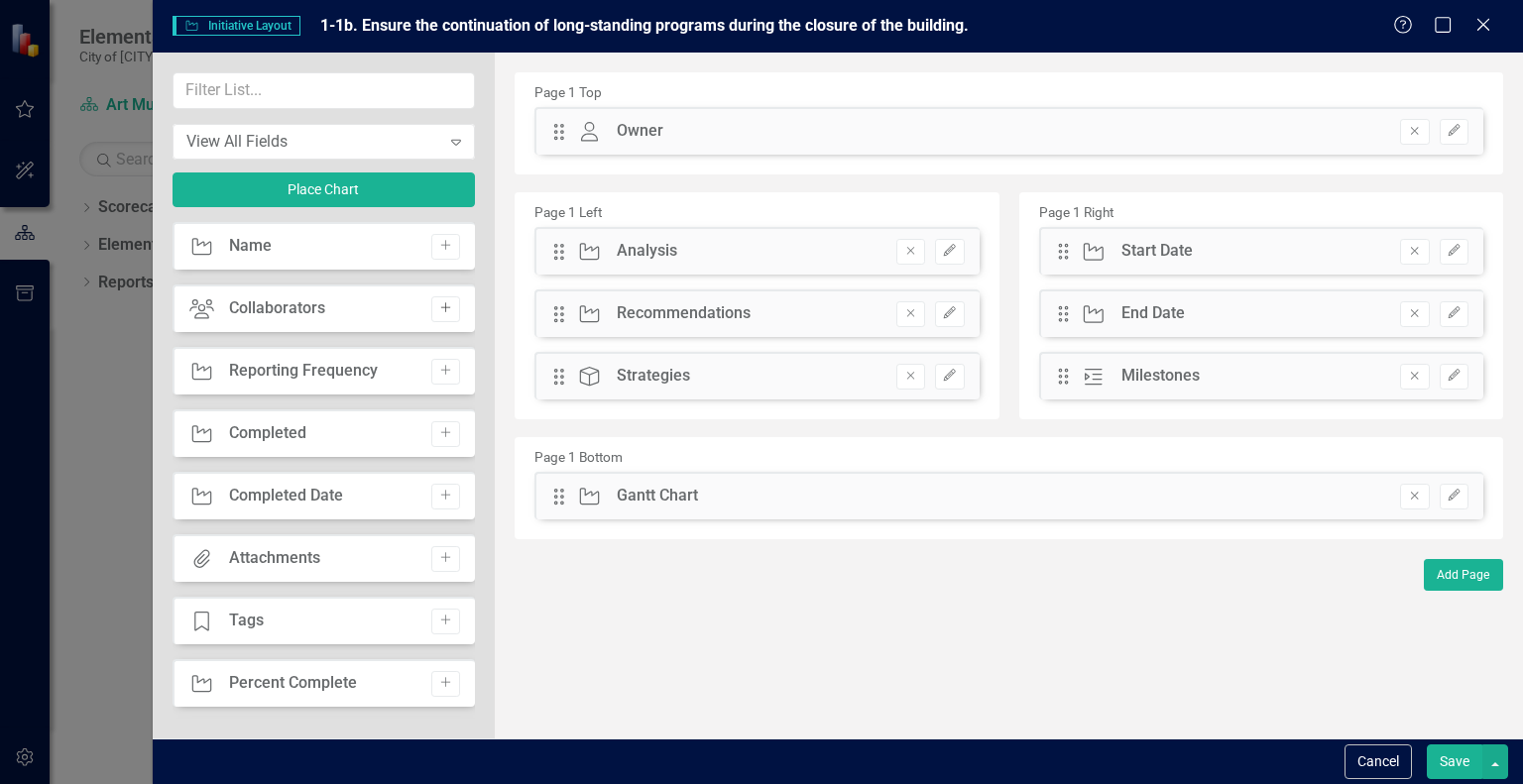 click on "Add" at bounding box center [445, 309] 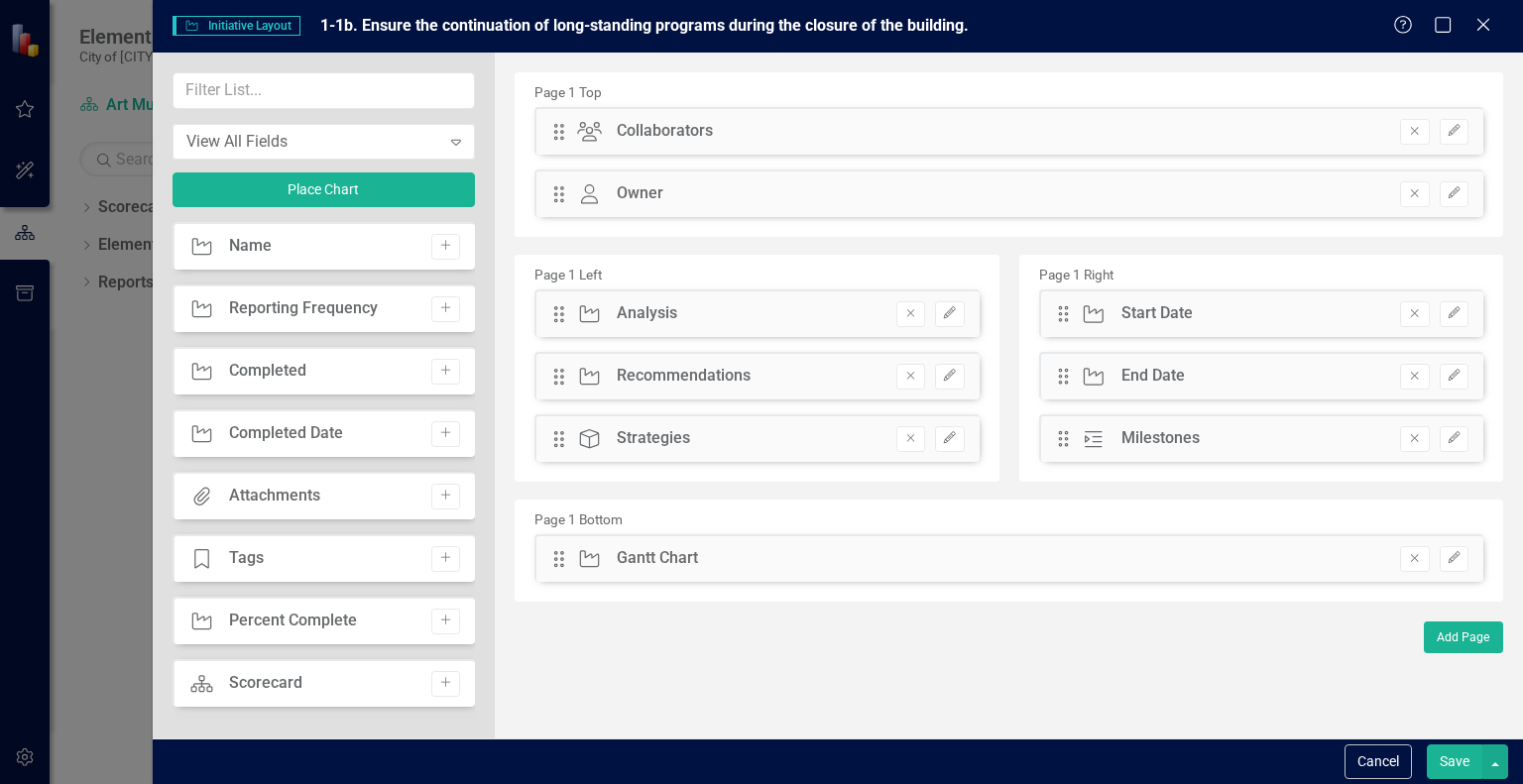click on "Save" at bounding box center [1455, 761] 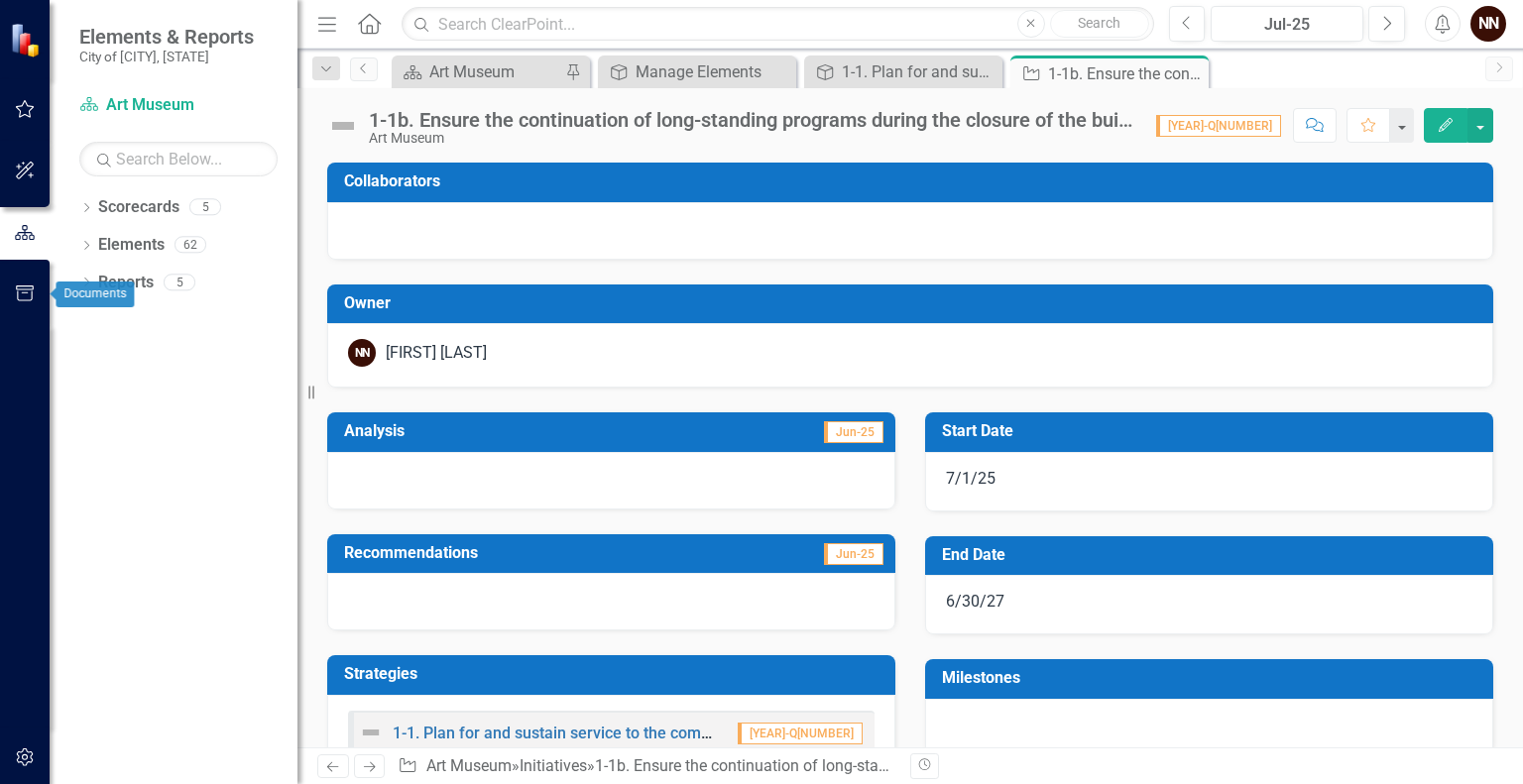 click 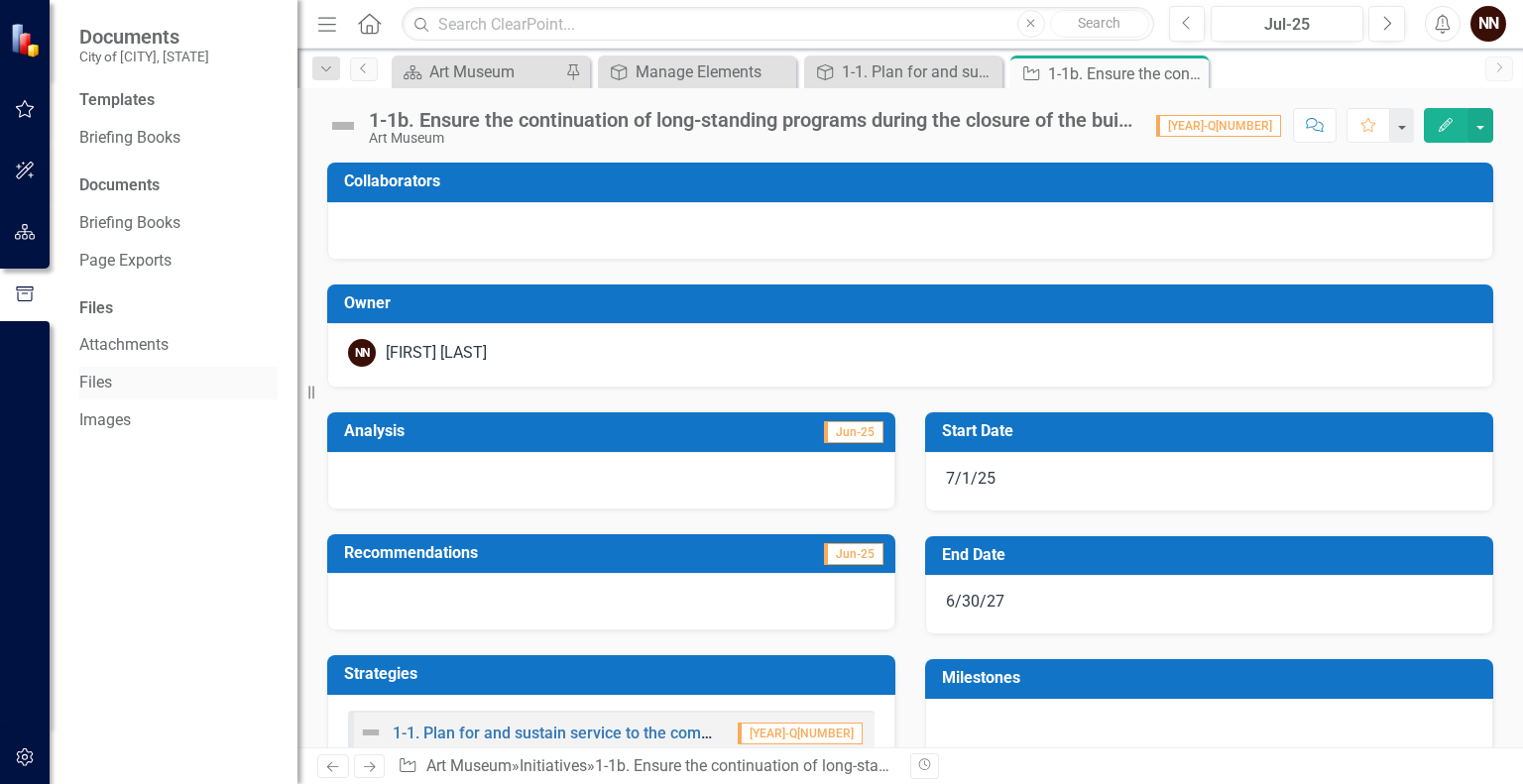 click on "Files" at bounding box center [178, 383] 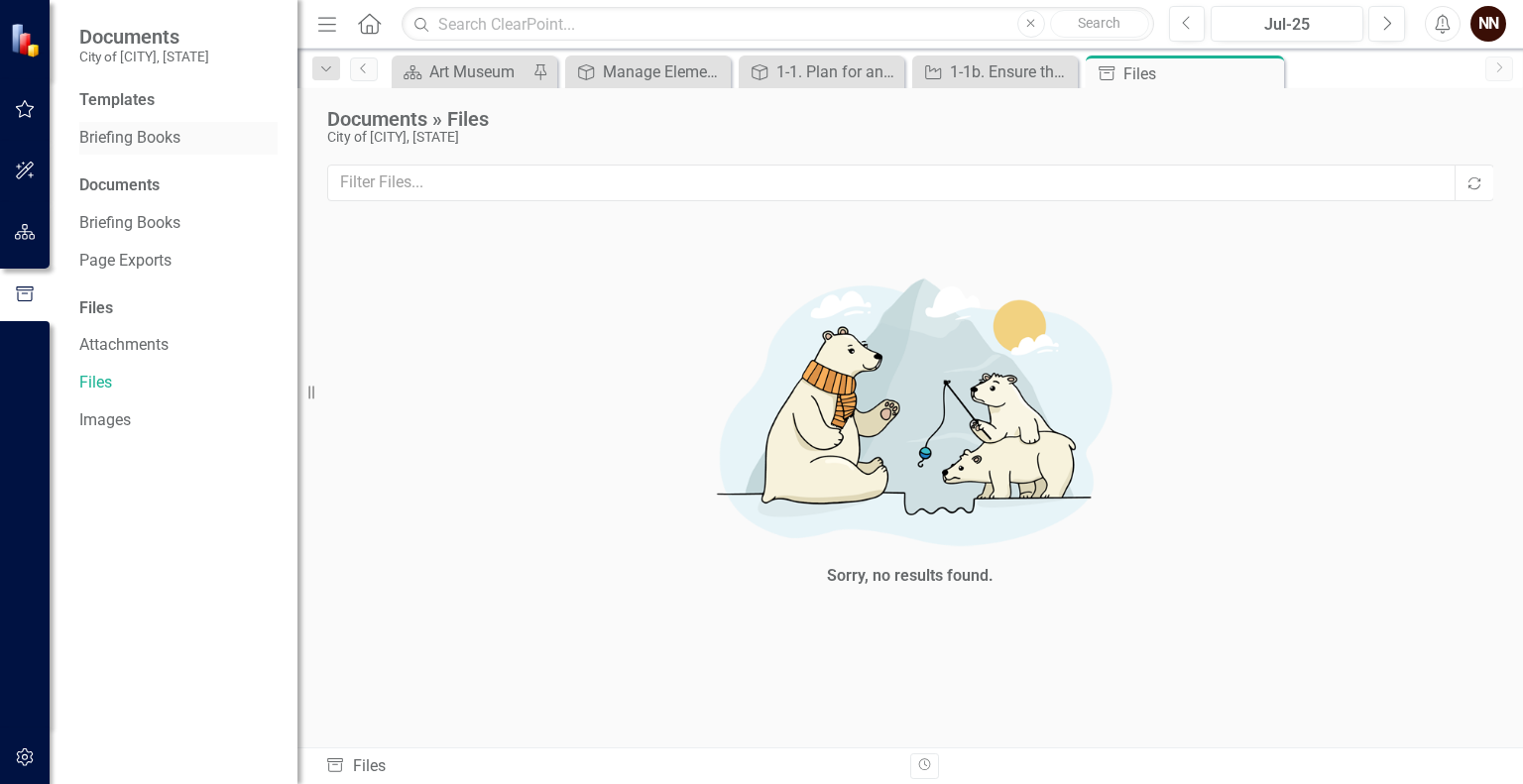 click on "Briefing Books" at bounding box center [178, 138] 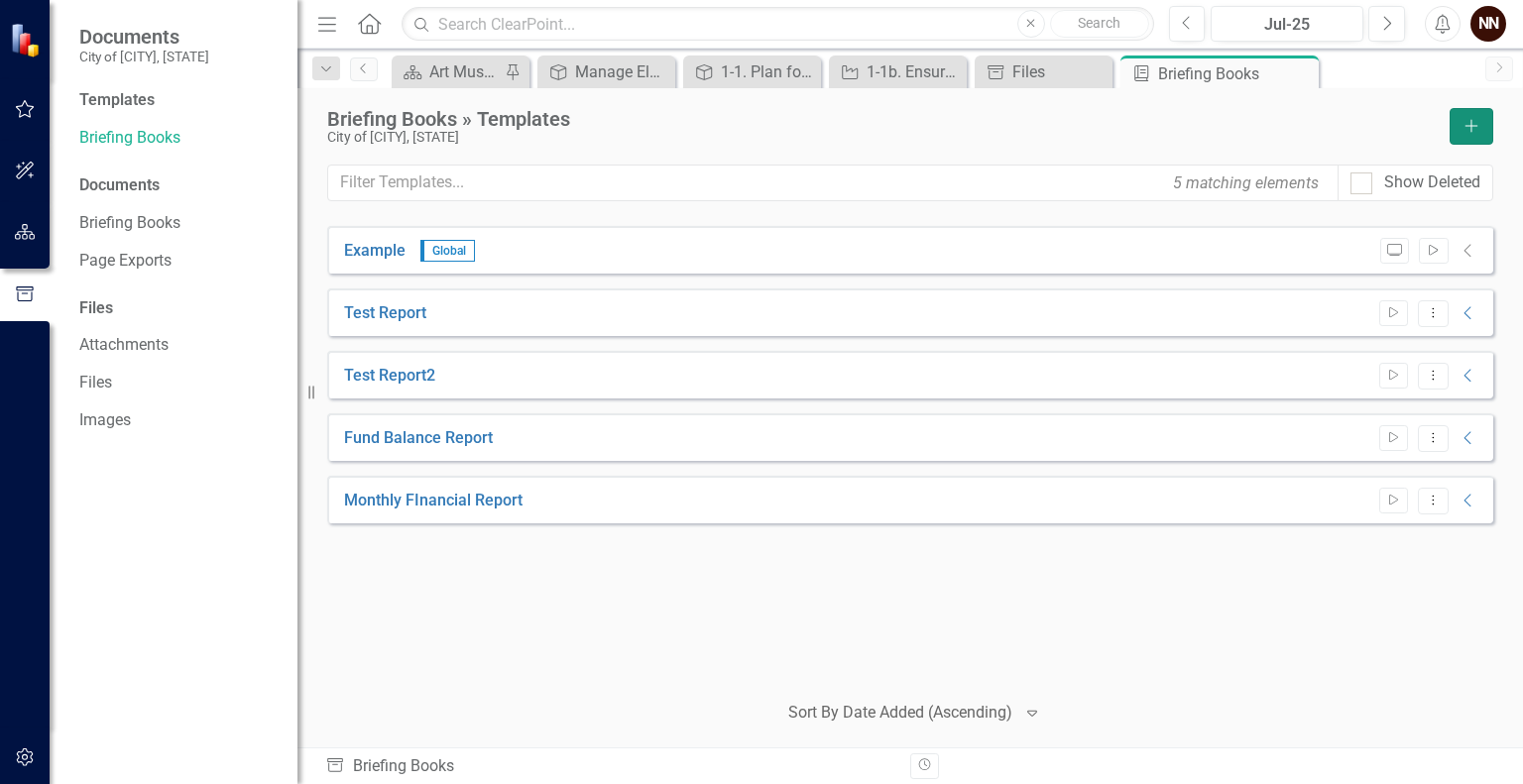 click on "Add" at bounding box center (1471, 126) 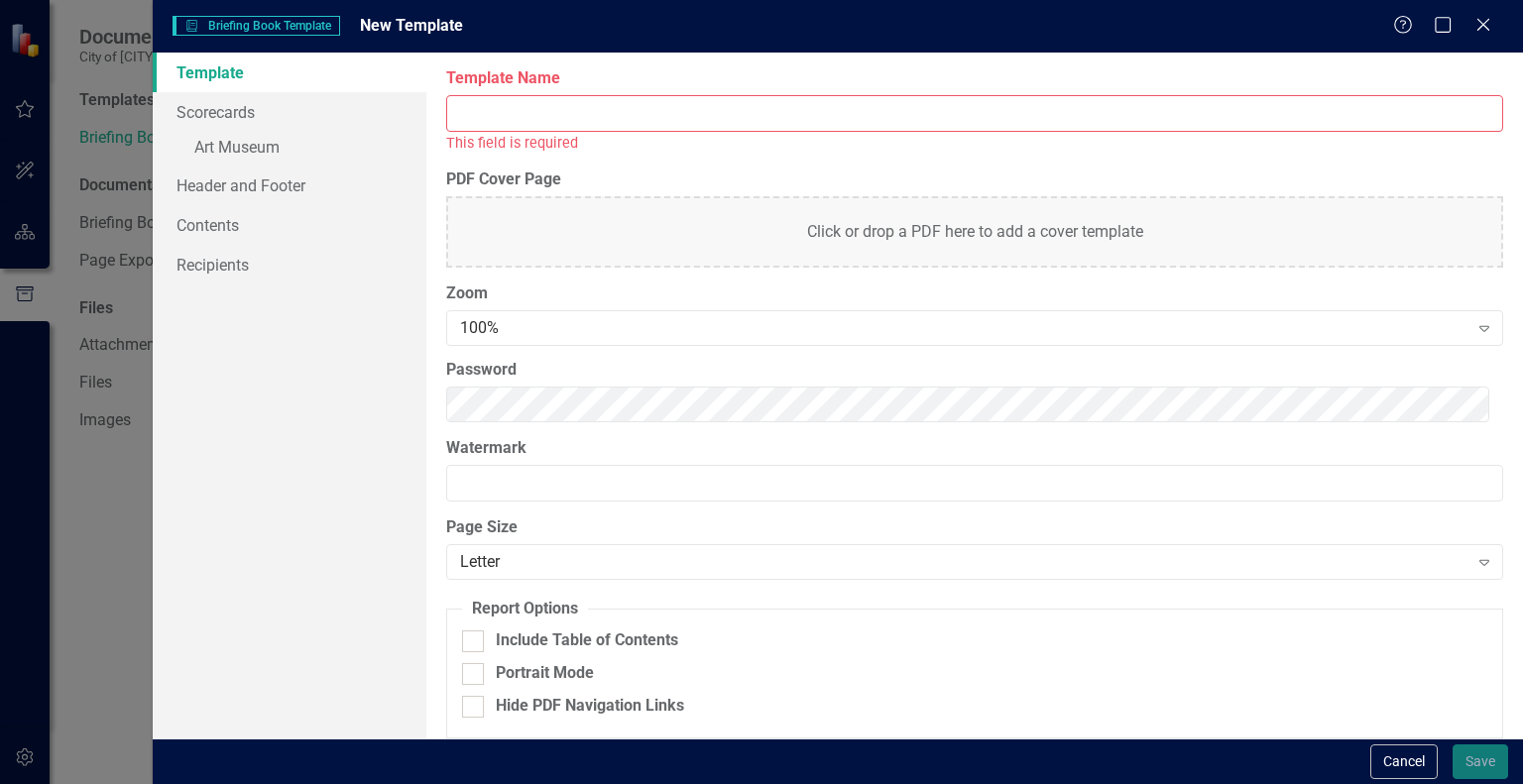 click on "Template Name" at bounding box center (975, 113) 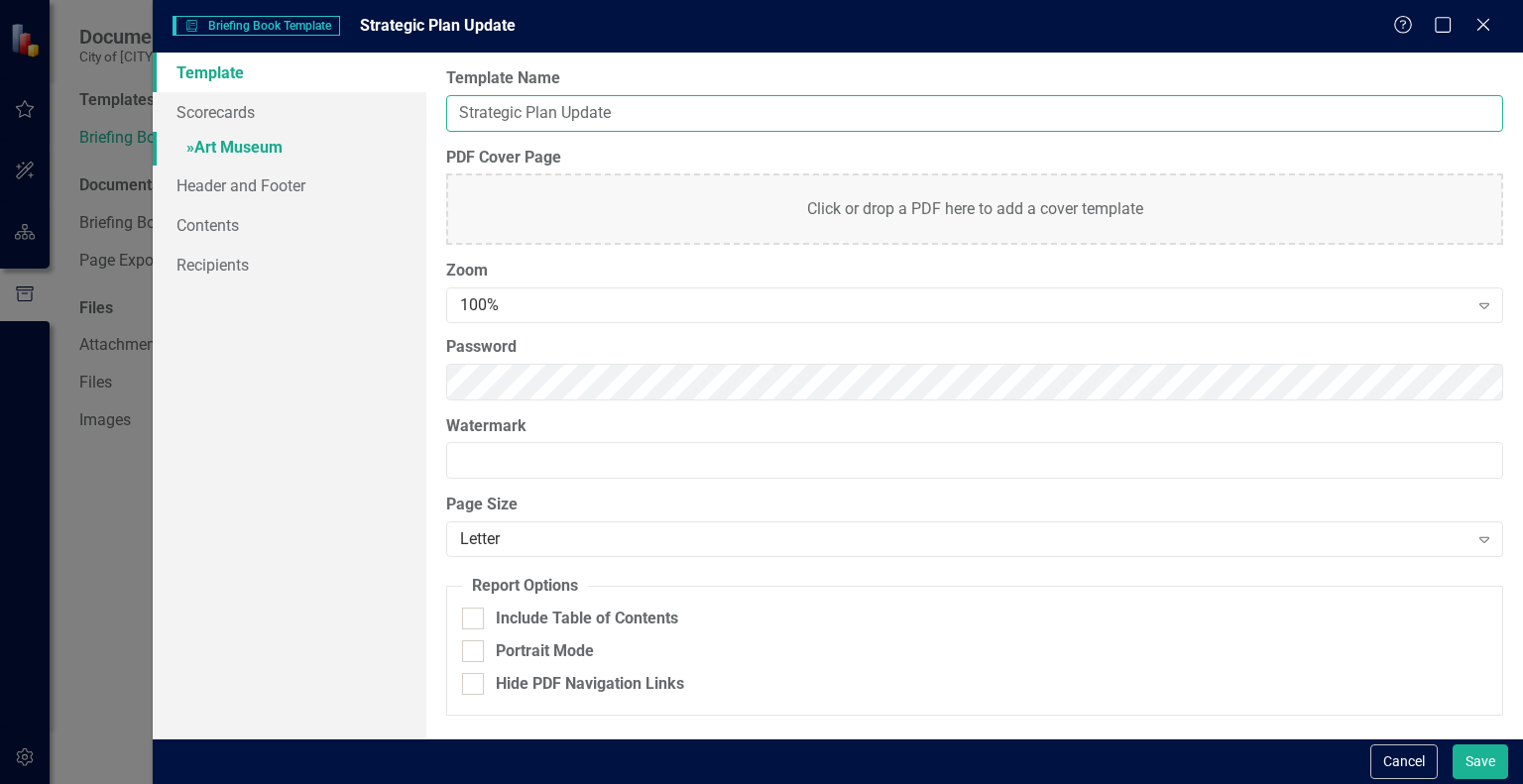 type on "Strategic Plan Update" 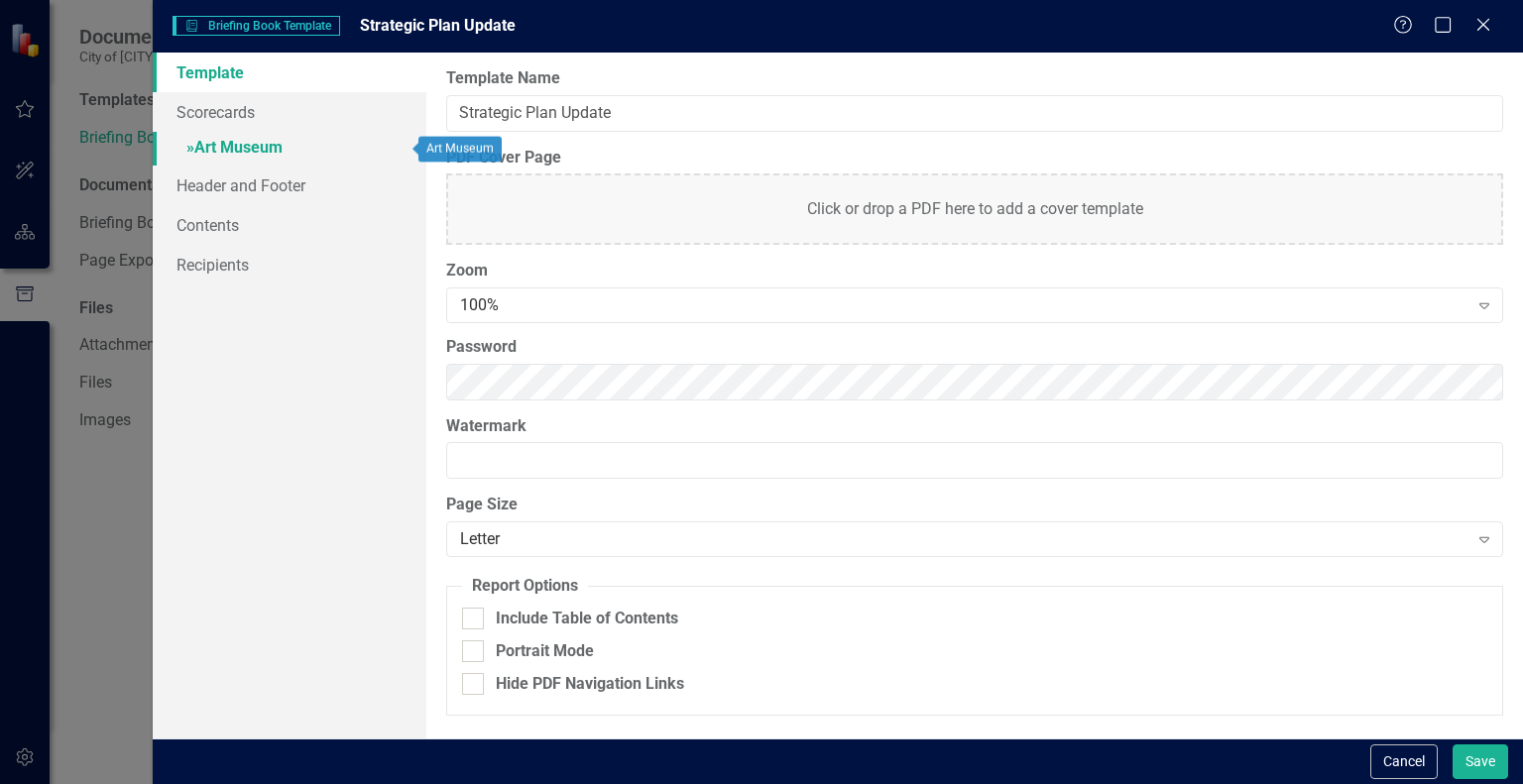 click on "»  Art Museum" at bounding box center [290, 149] 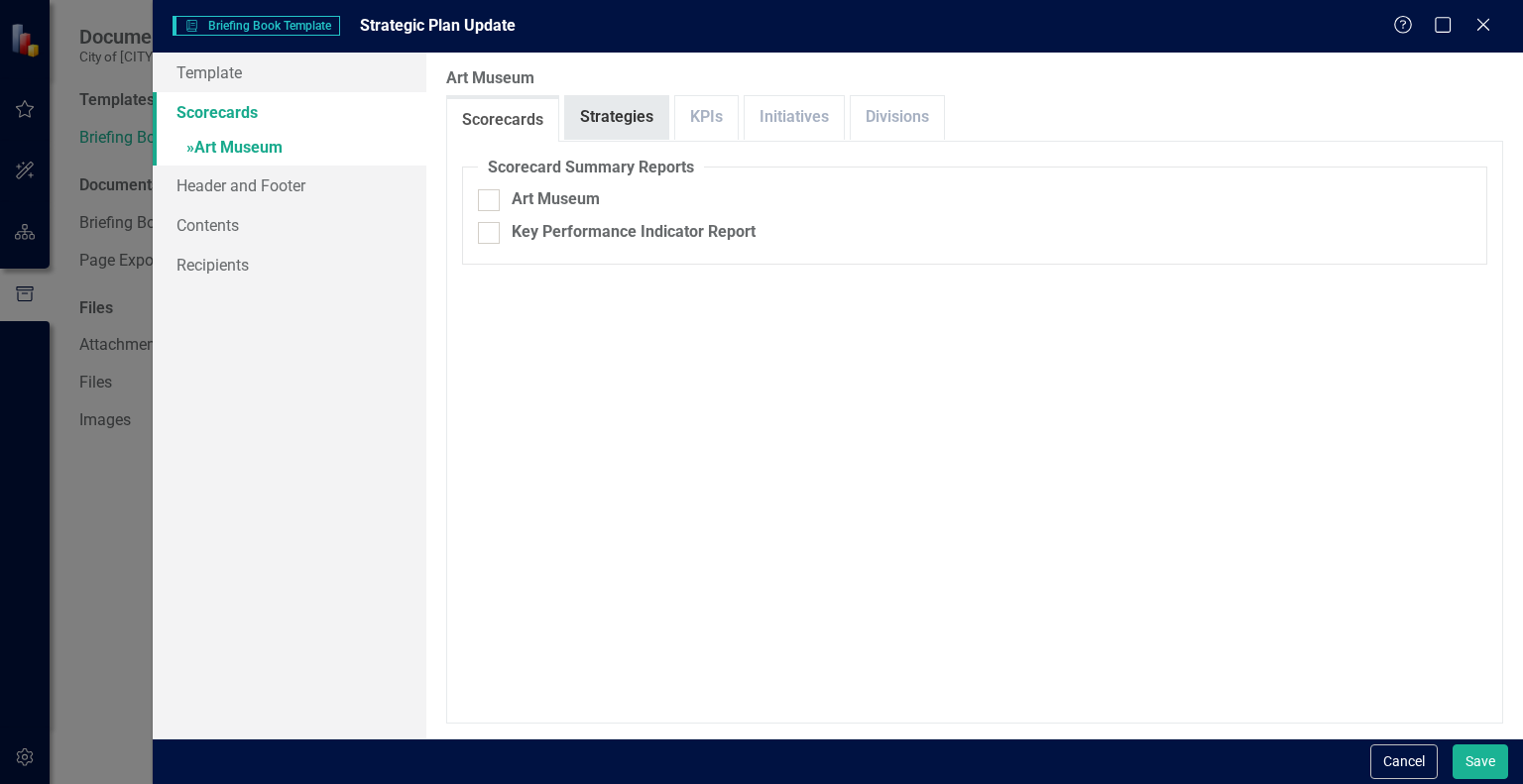 click on "Strategies" at bounding box center [617, 117] 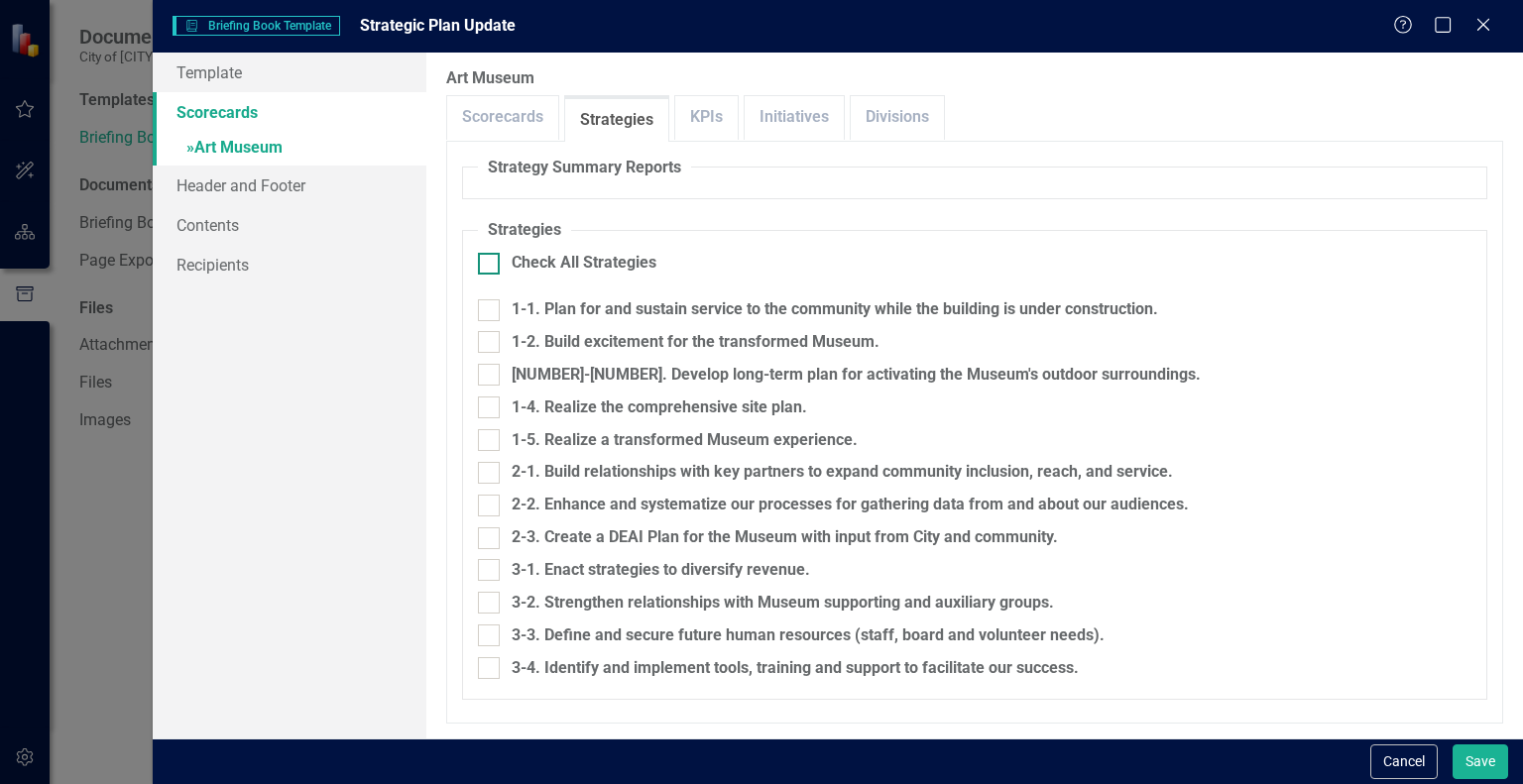 click at bounding box center [489, 264] 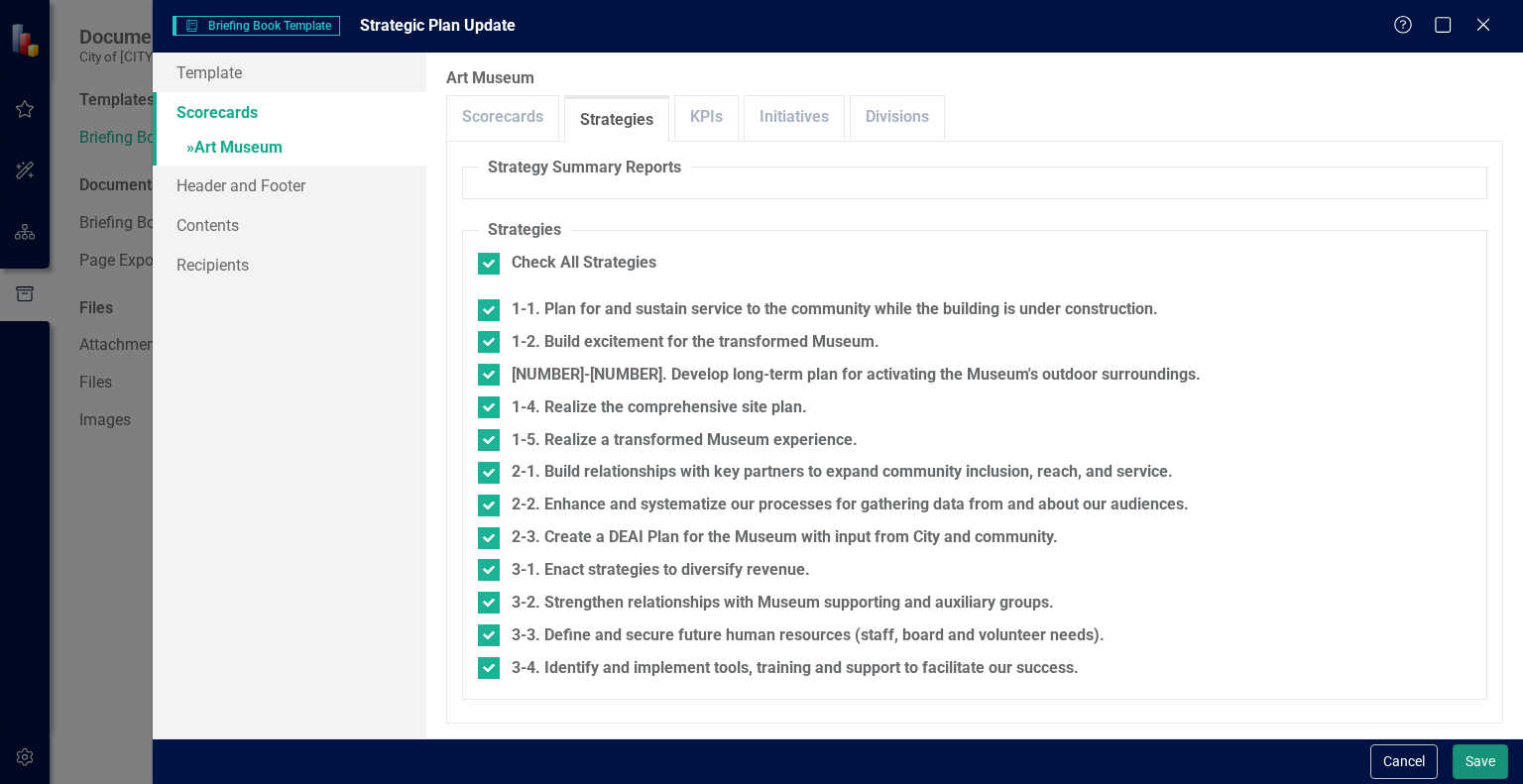 click on "Save" at bounding box center (1480, 761) 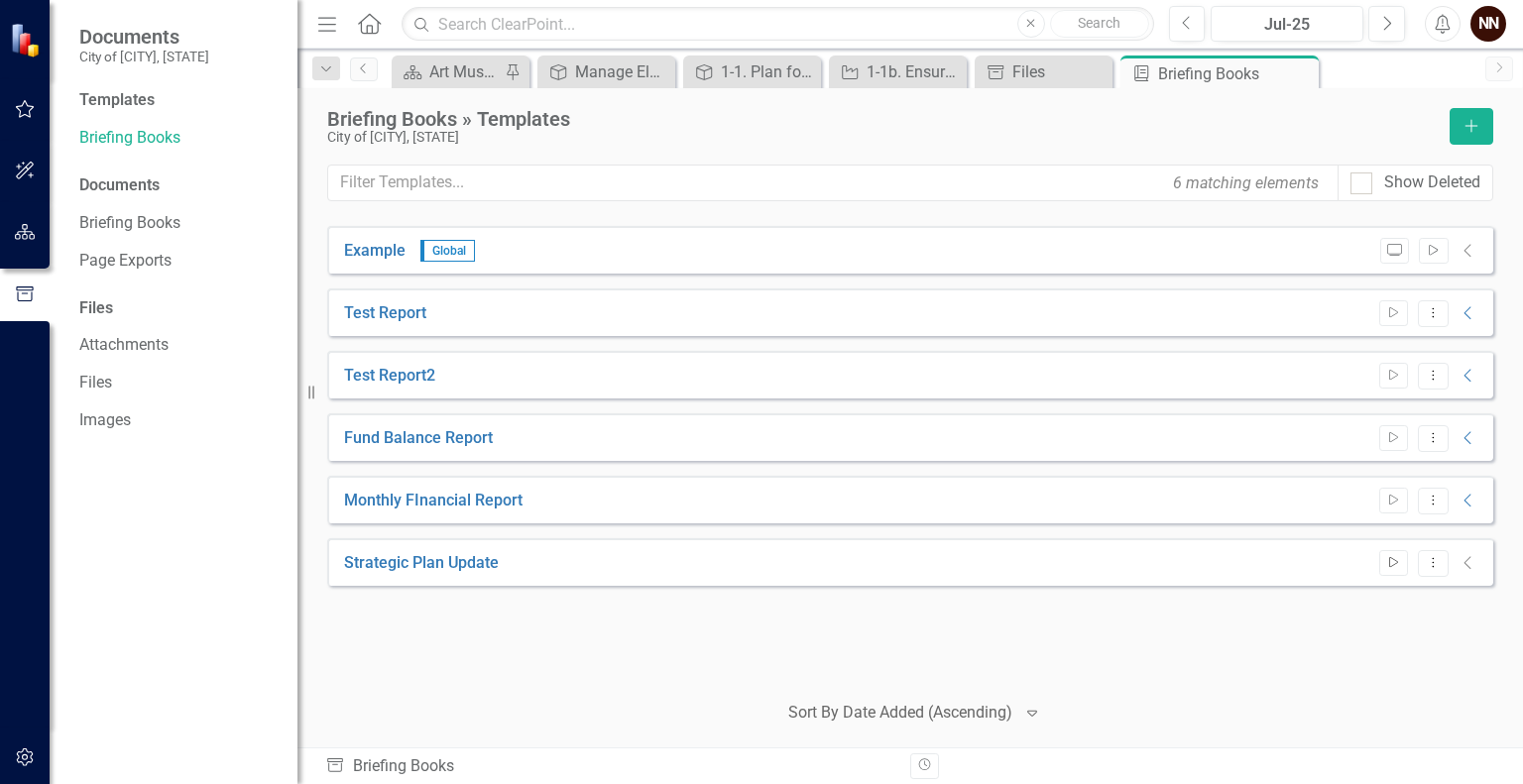 click on "Start" 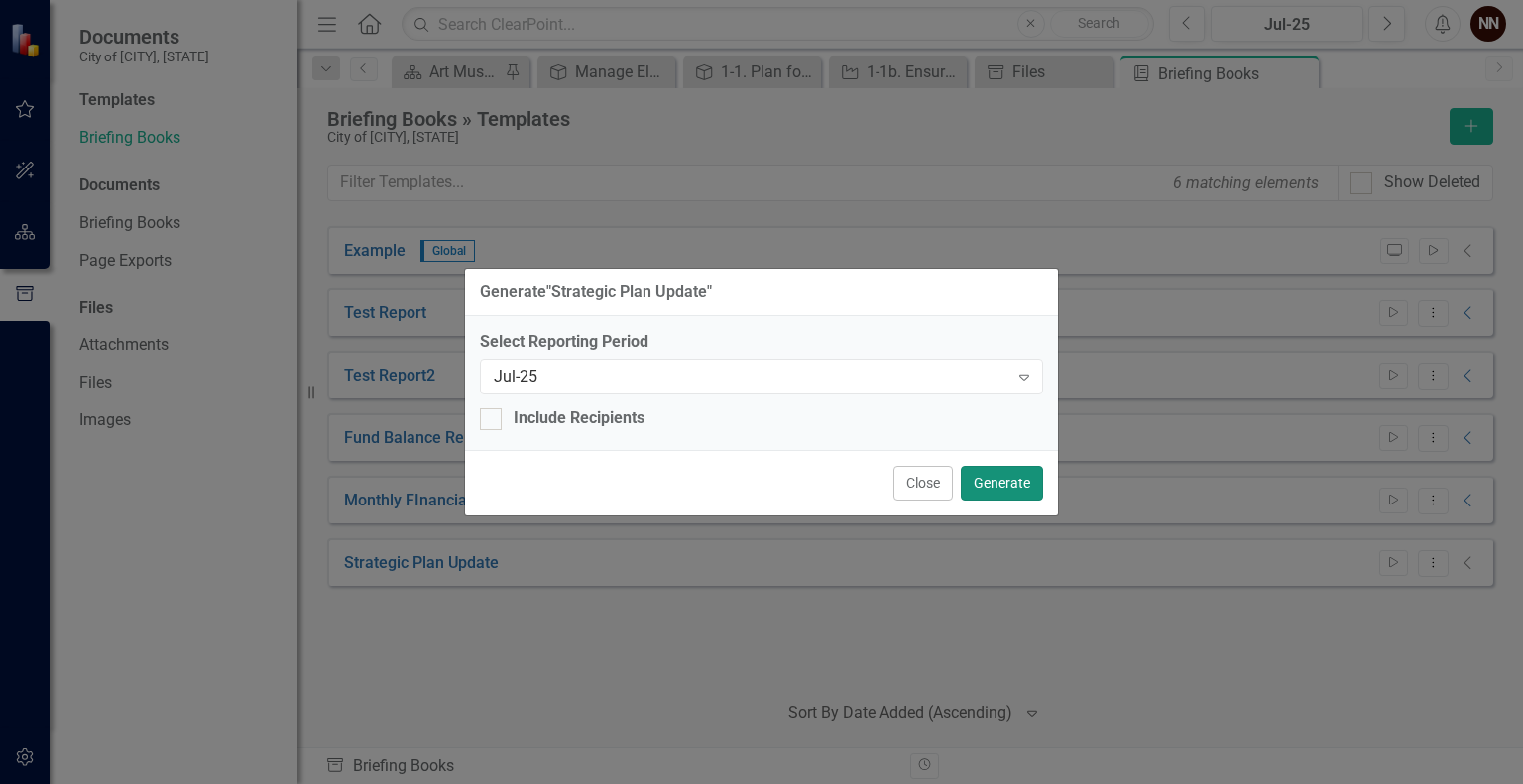click on "Generate" at bounding box center (1001, 483) 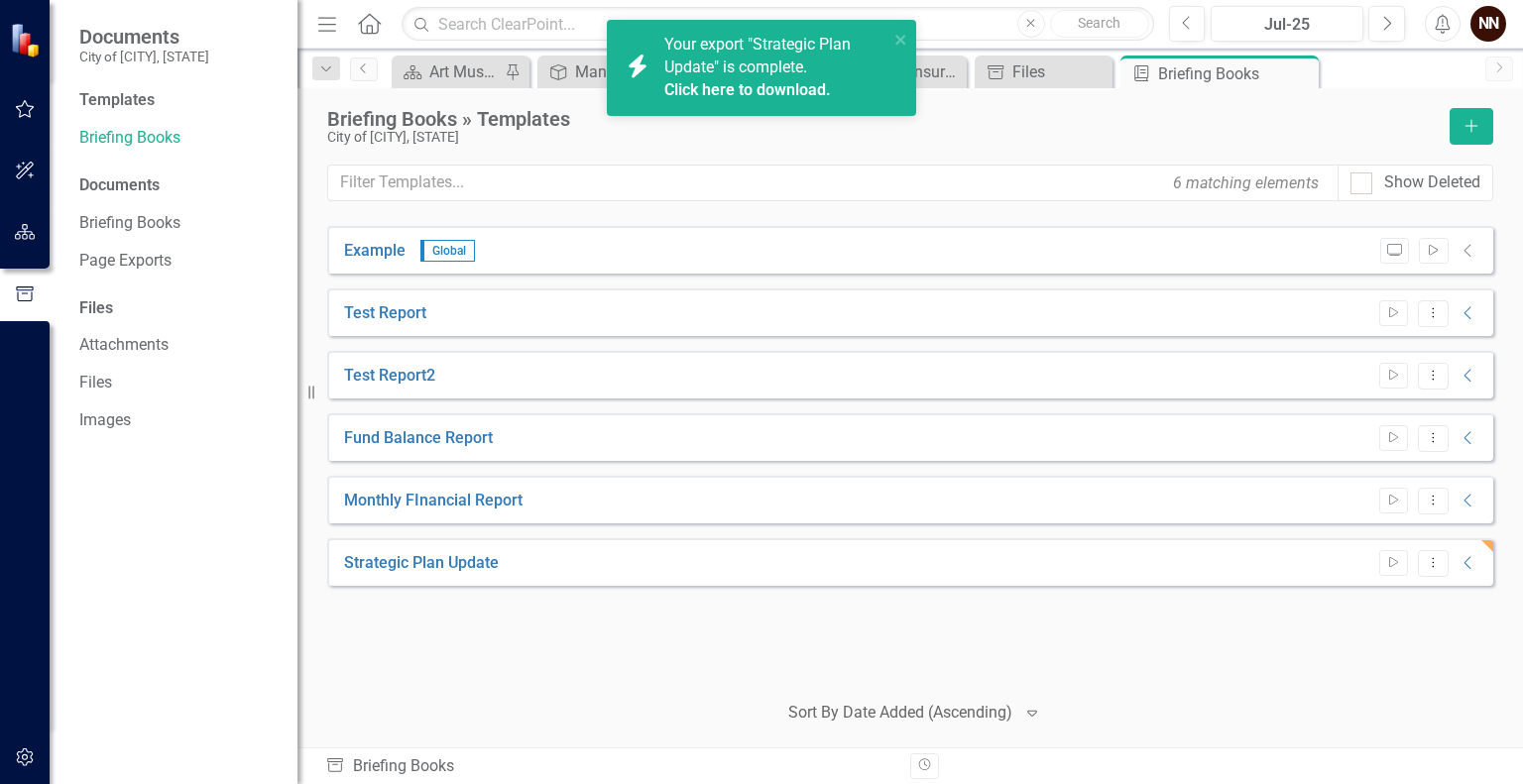 click on "Click here to download." at bounding box center [748, 89] 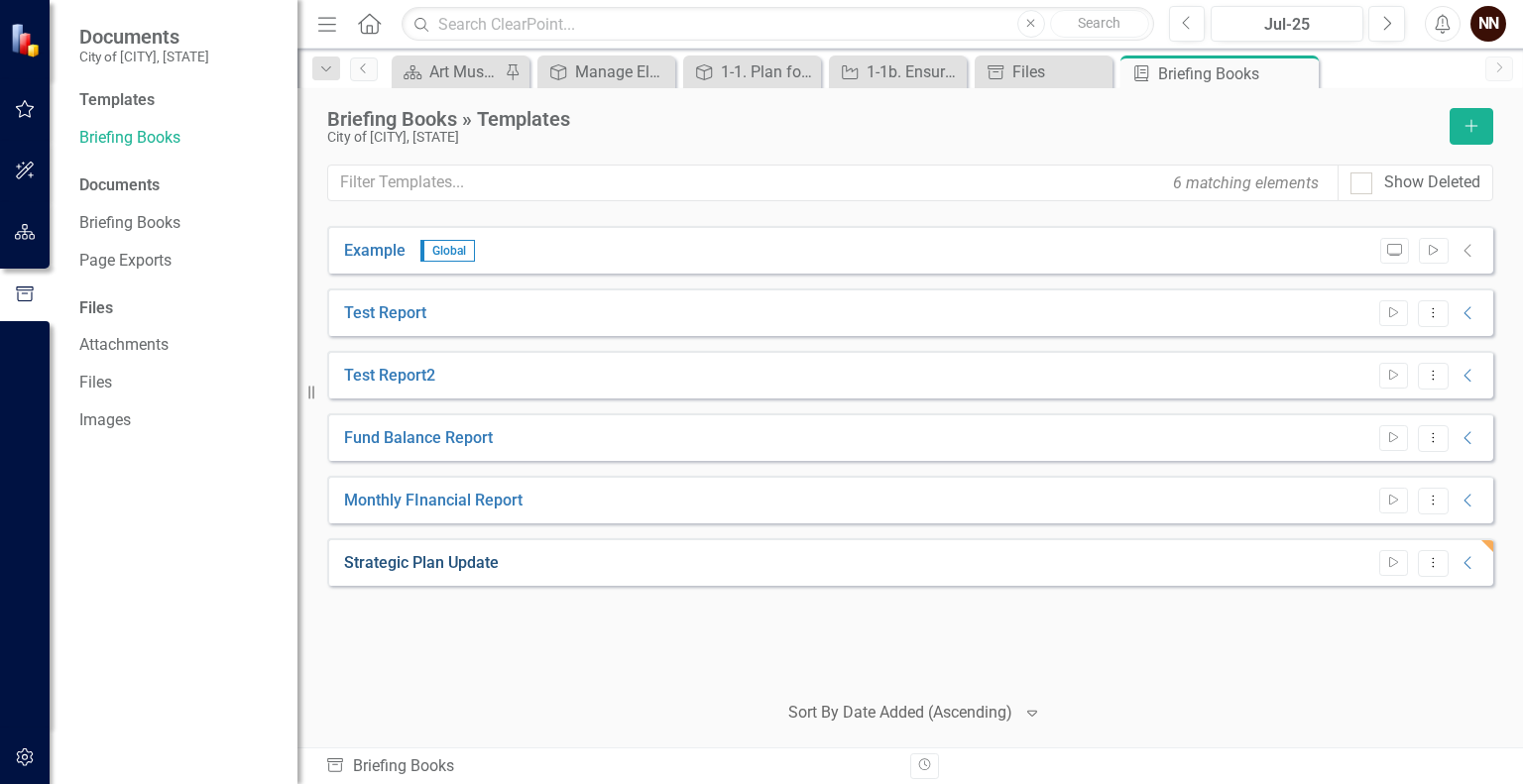 click on "Strategic Plan Update" at bounding box center (421, 563) 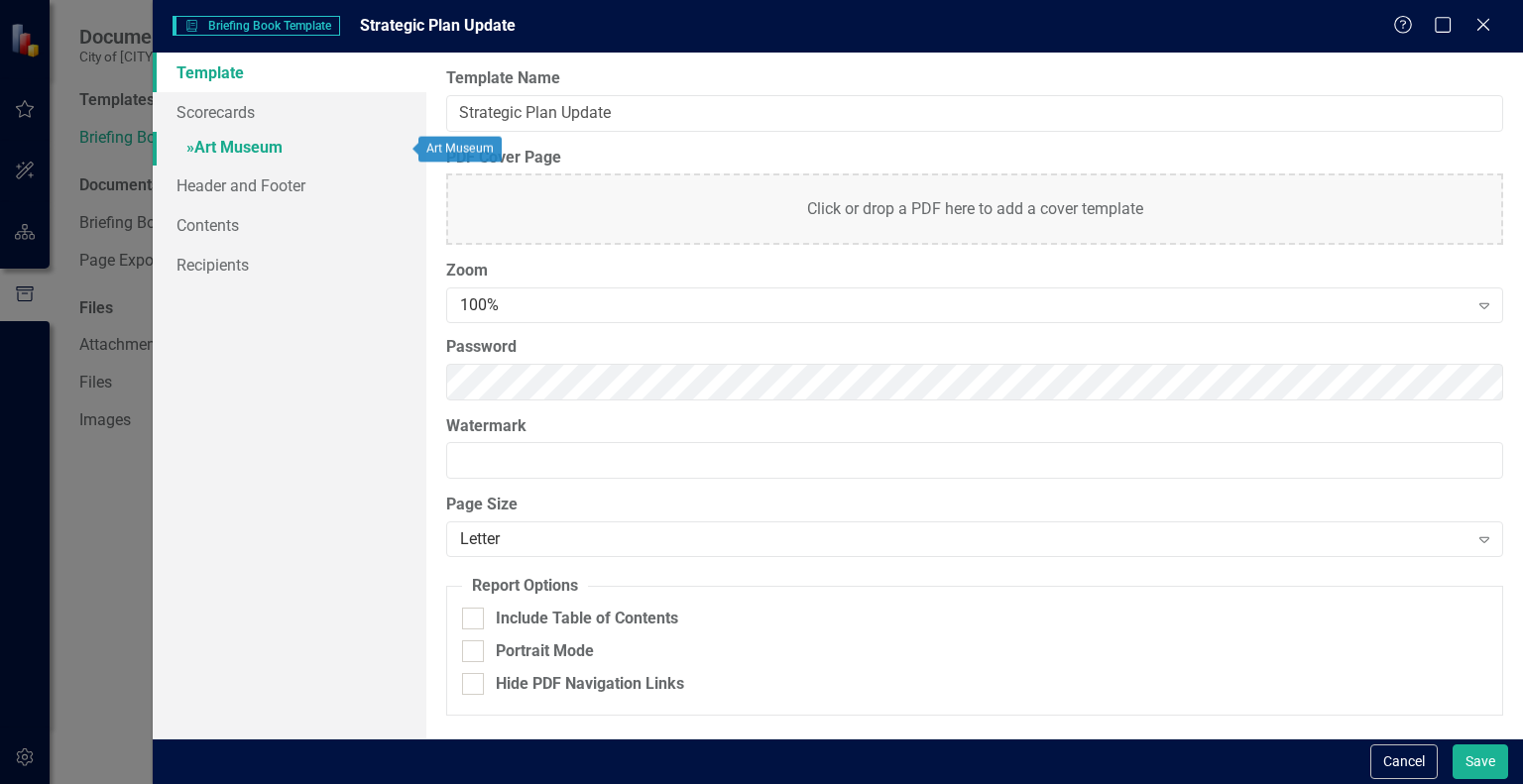 click on "»  Art Museum" at bounding box center [290, 149] 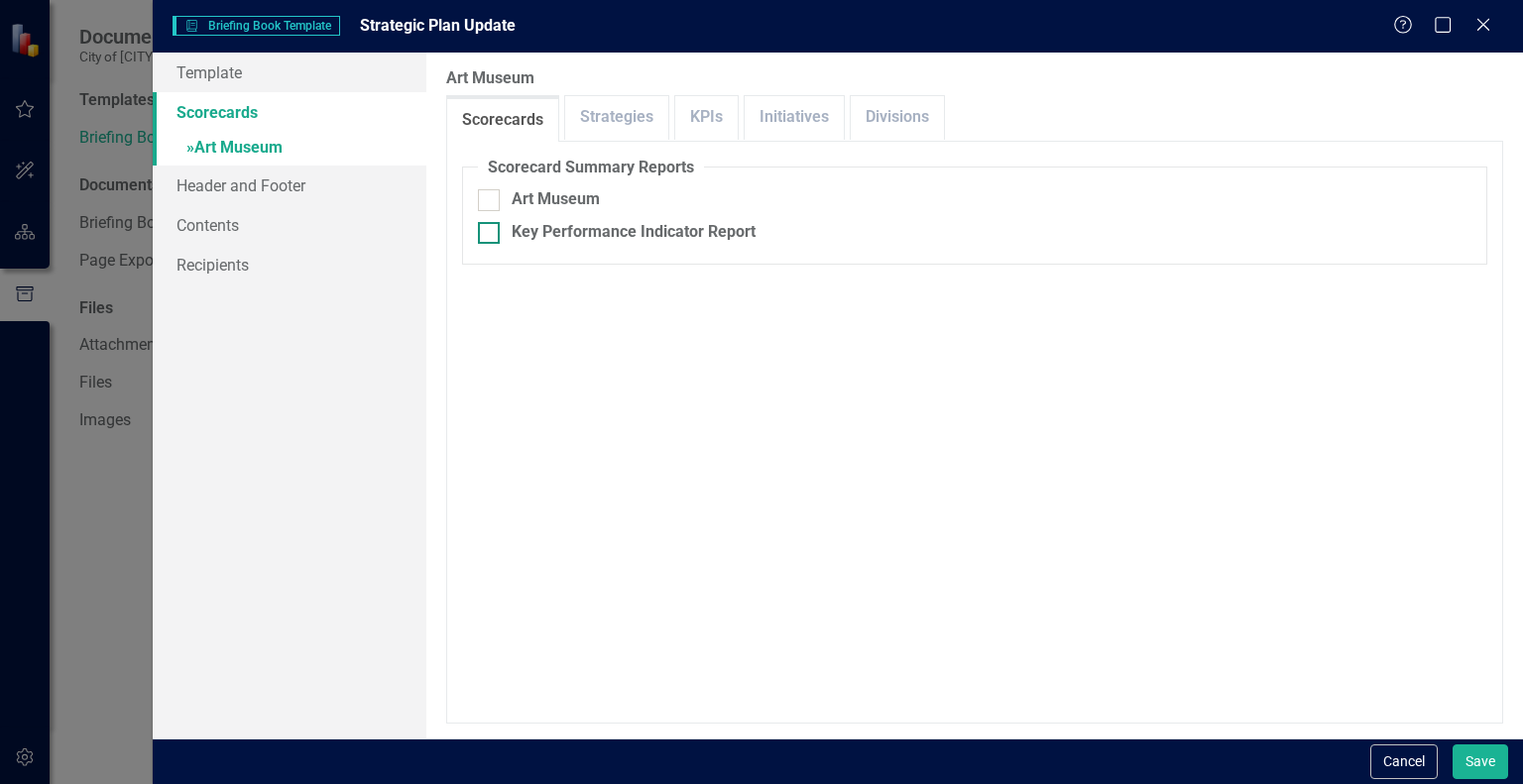 click at bounding box center (489, 233) 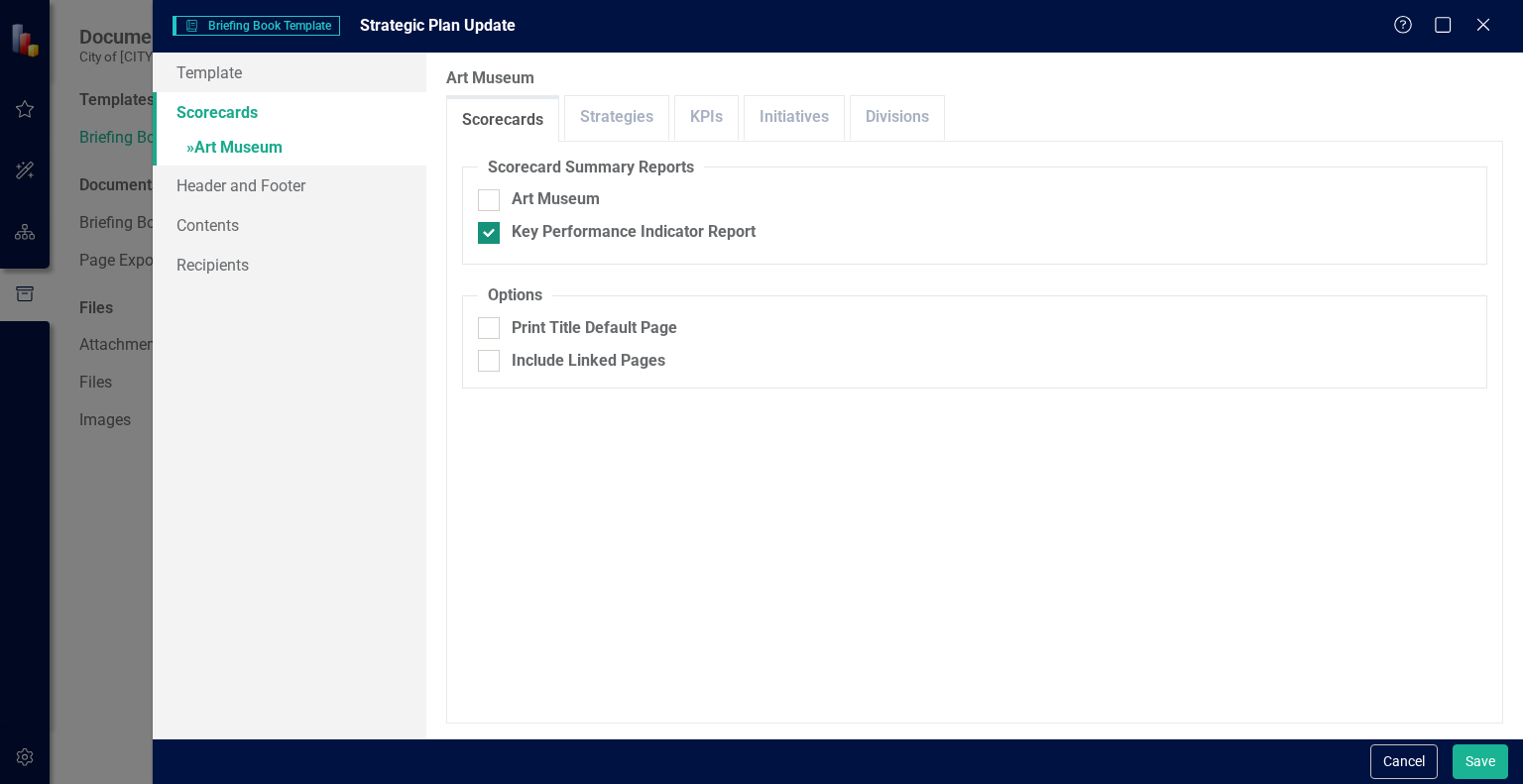 click on "Key Performance Indicator Report" at bounding box center (484, 228) 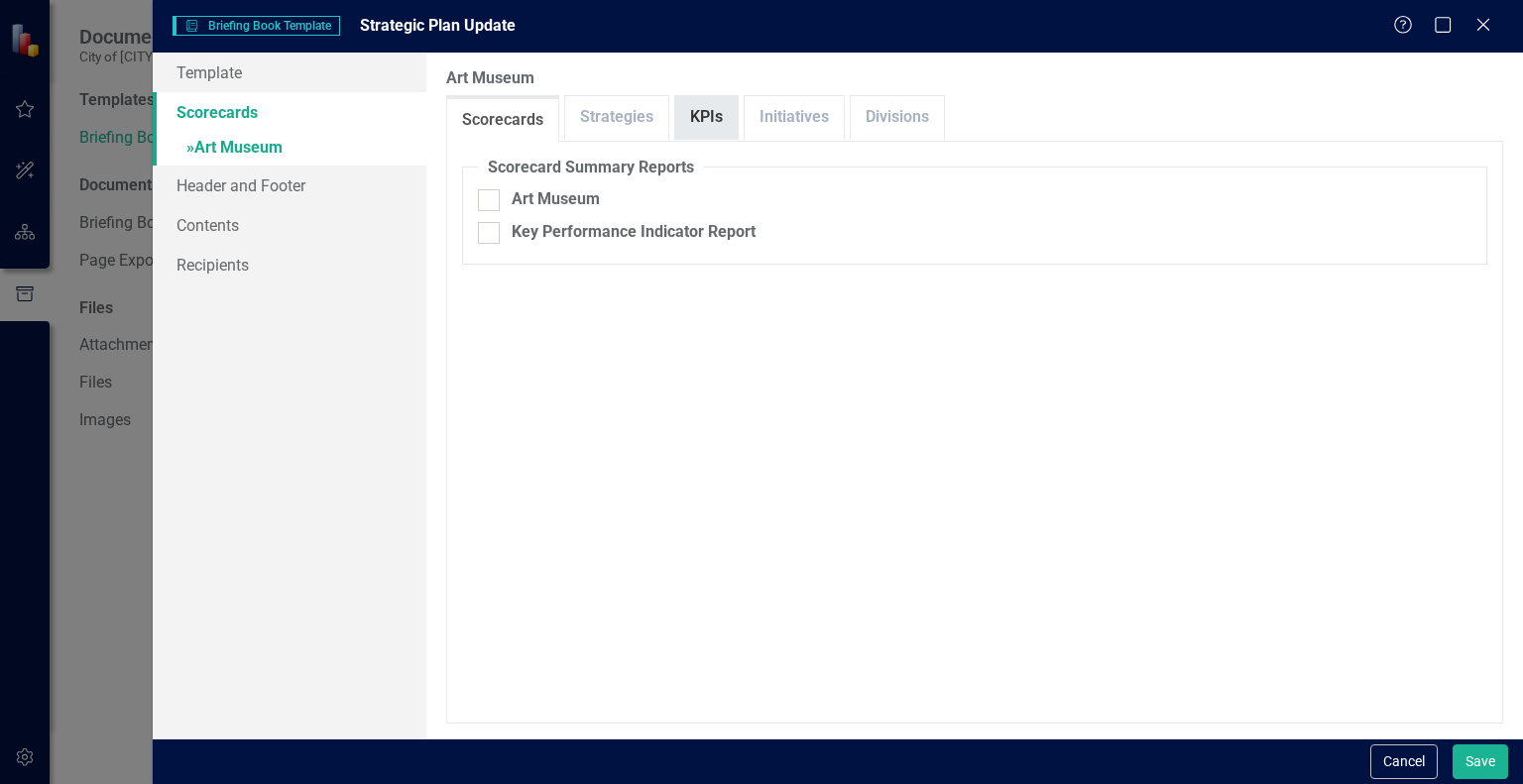 click on "KPIs" at bounding box center [706, 117] 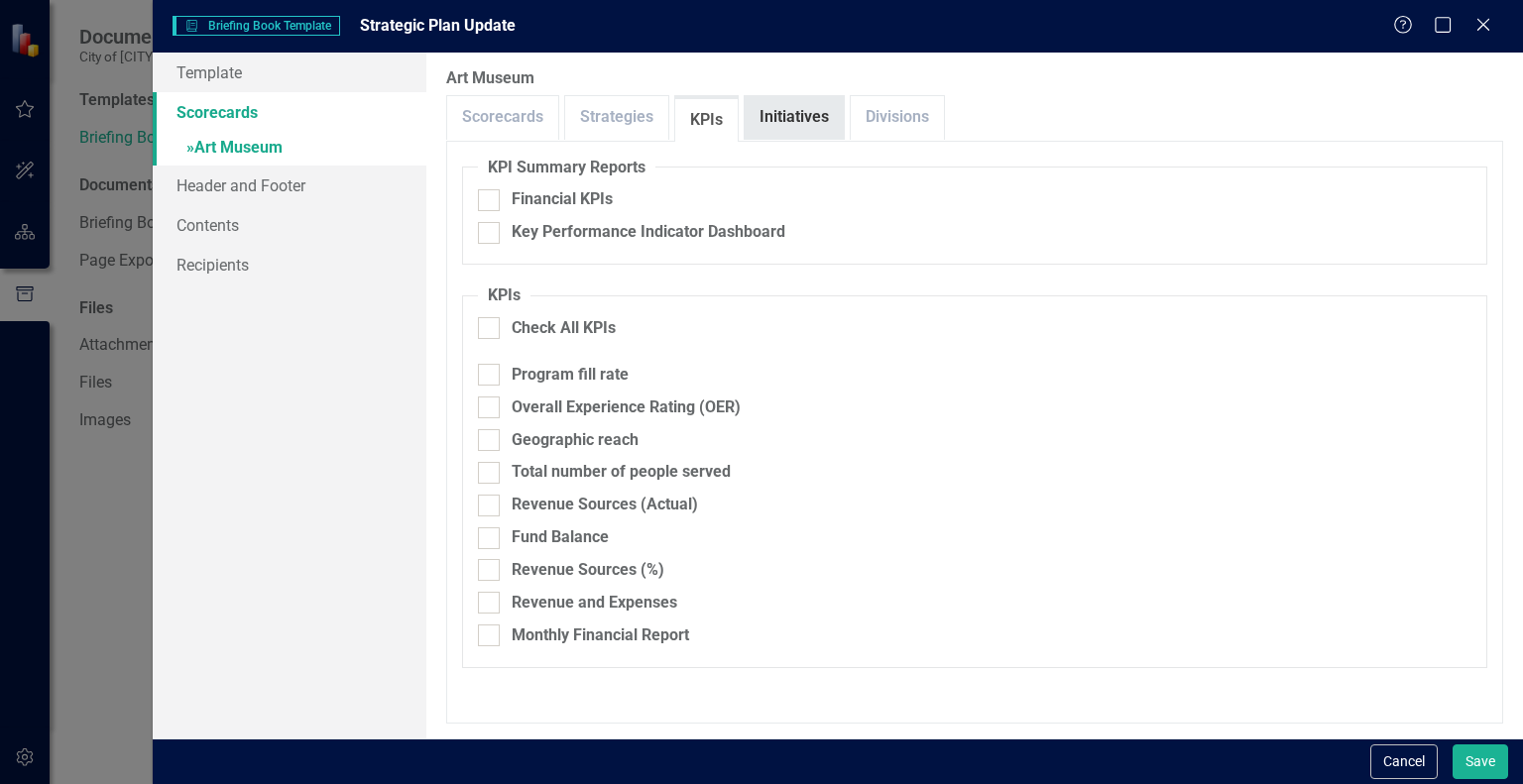 click on "Initiatives" at bounding box center (794, 117) 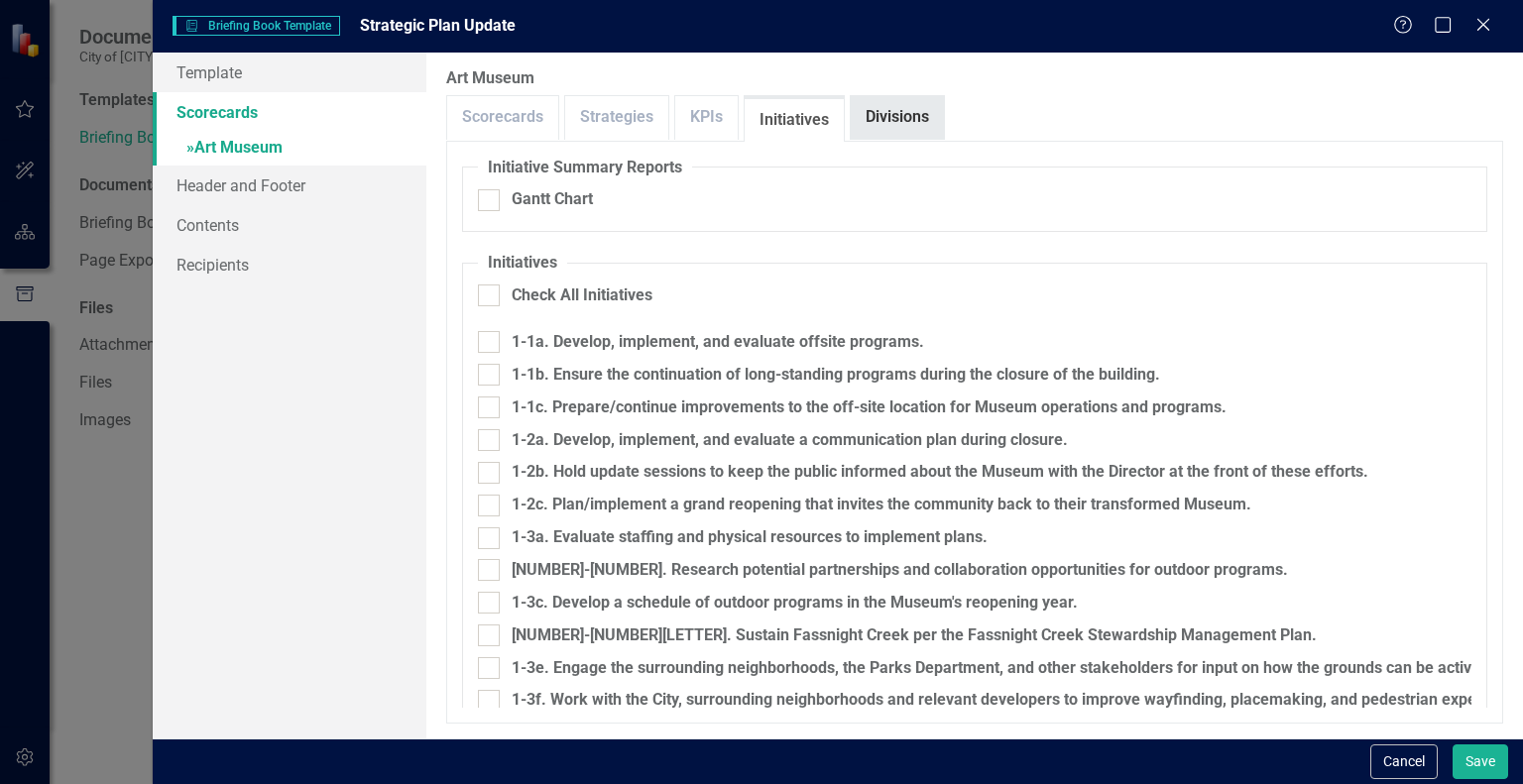click on "Divisions" at bounding box center [897, 117] 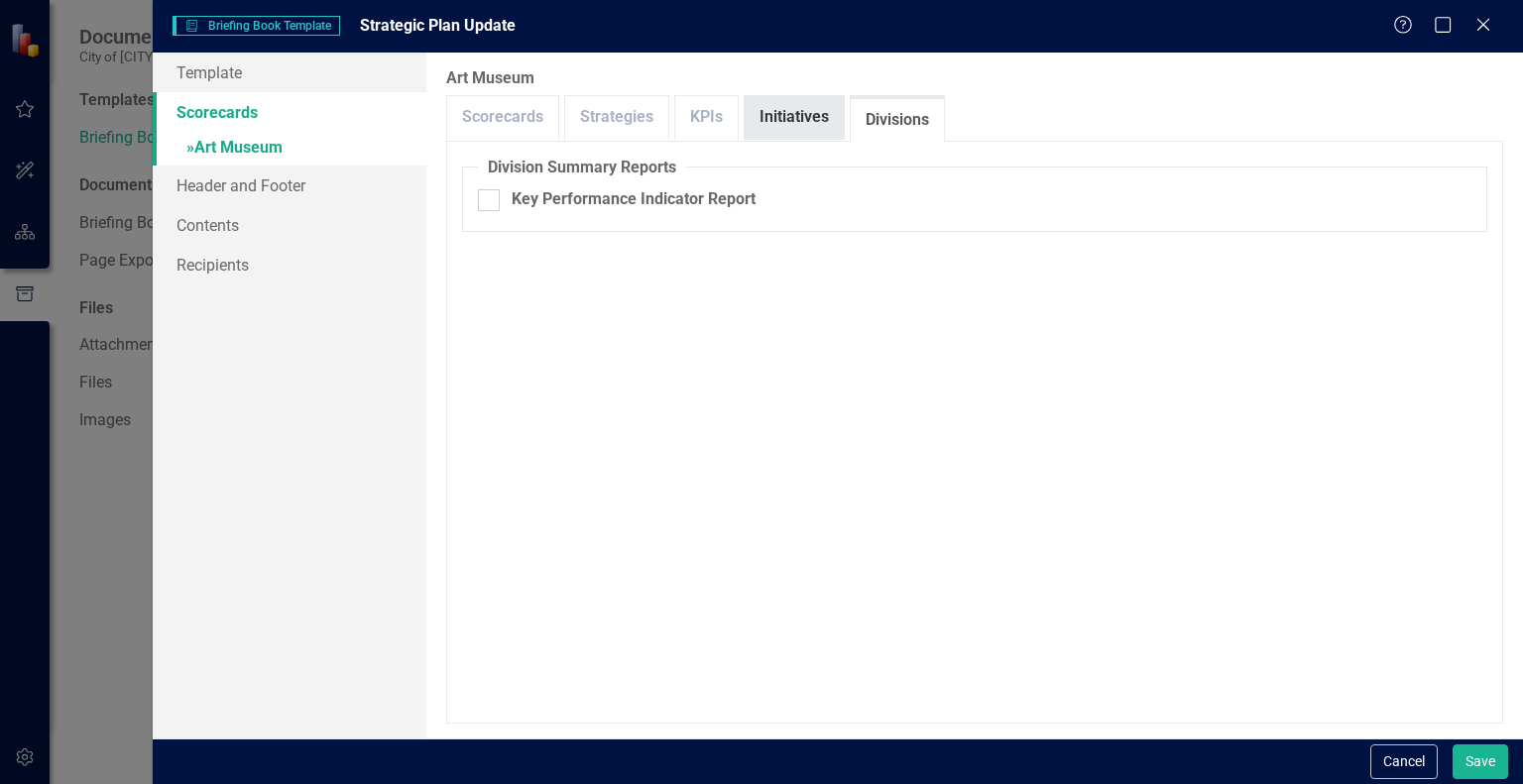 click on "Initiatives" at bounding box center (794, 117) 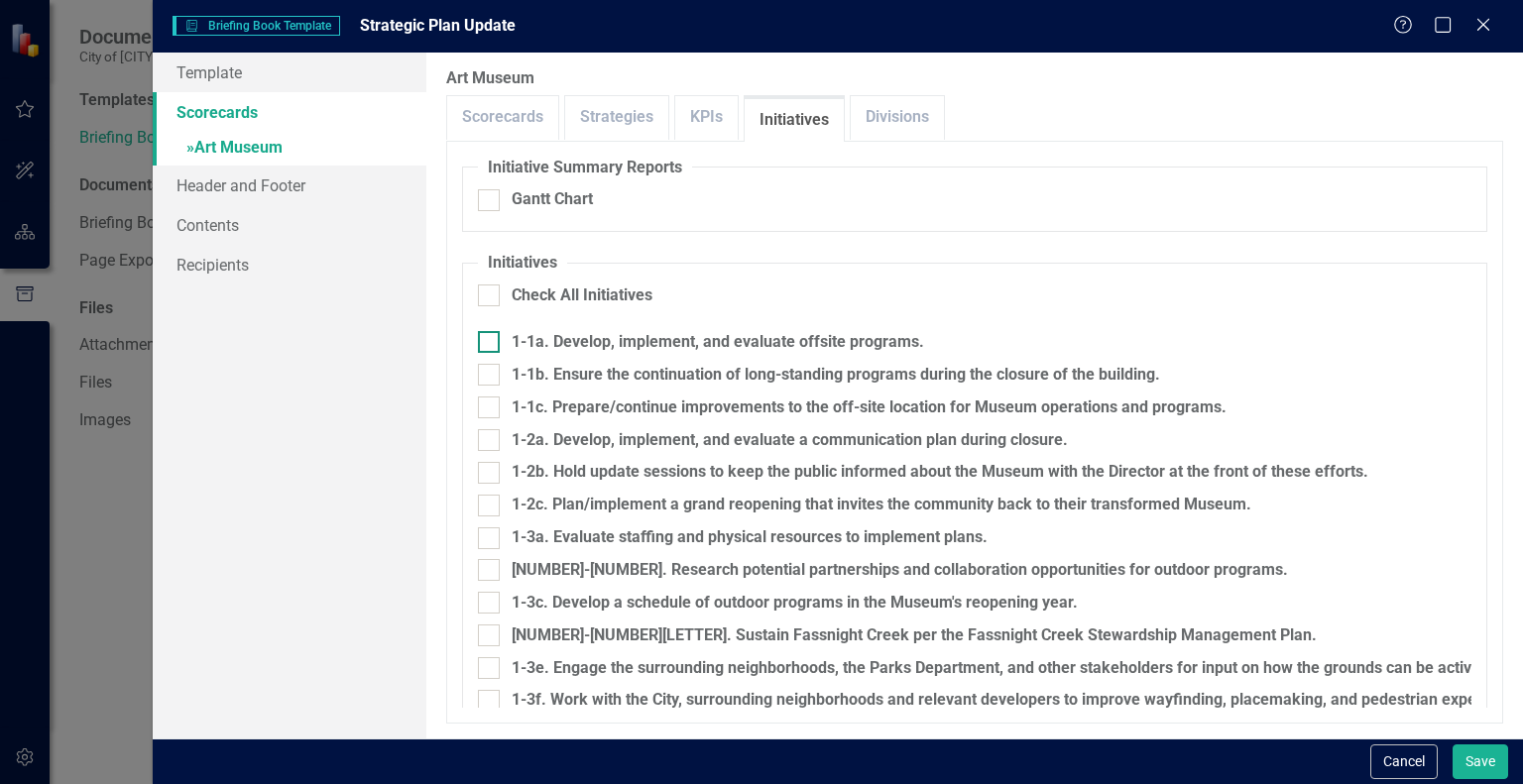 click at bounding box center [489, 342] 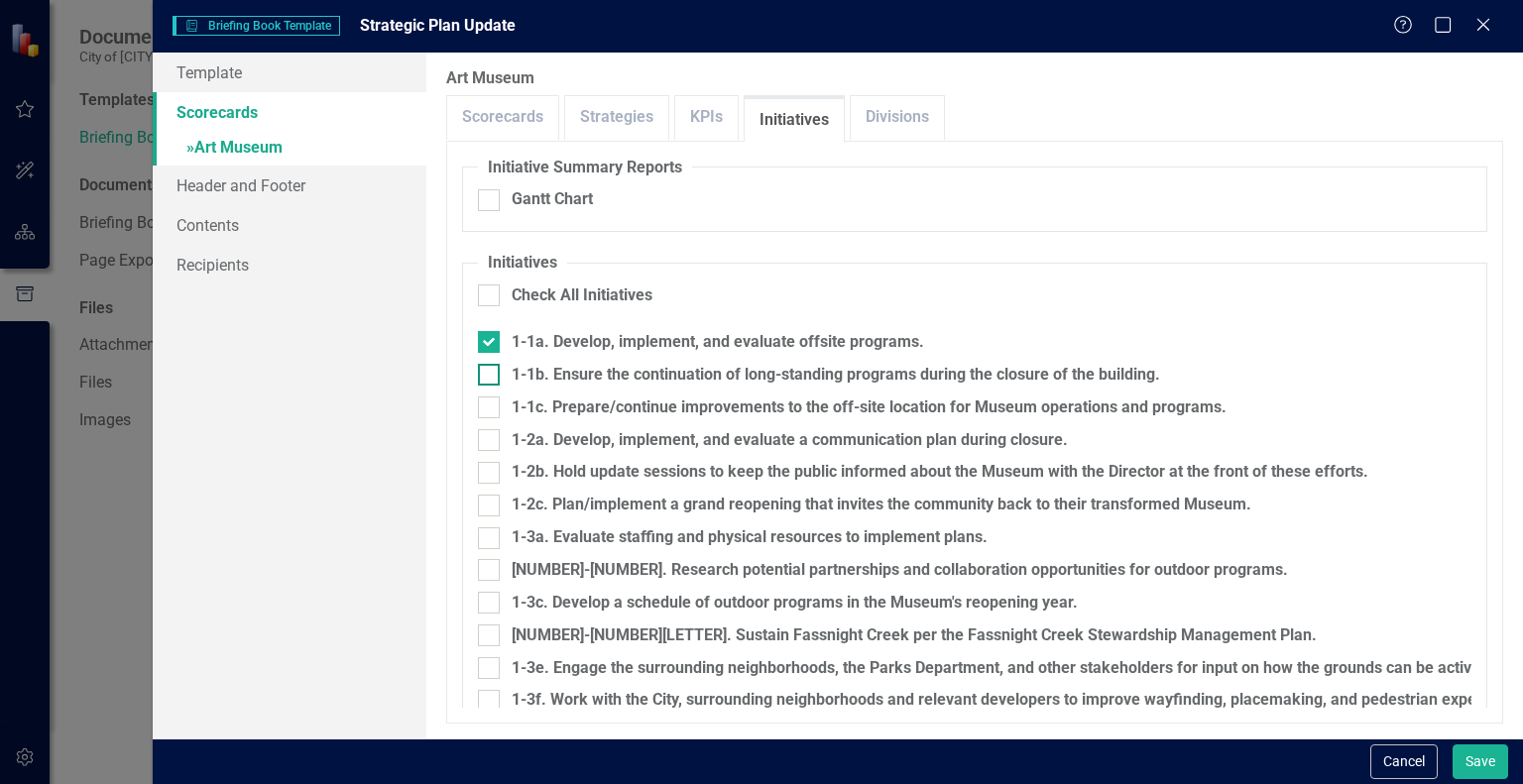 click at bounding box center [489, 375] 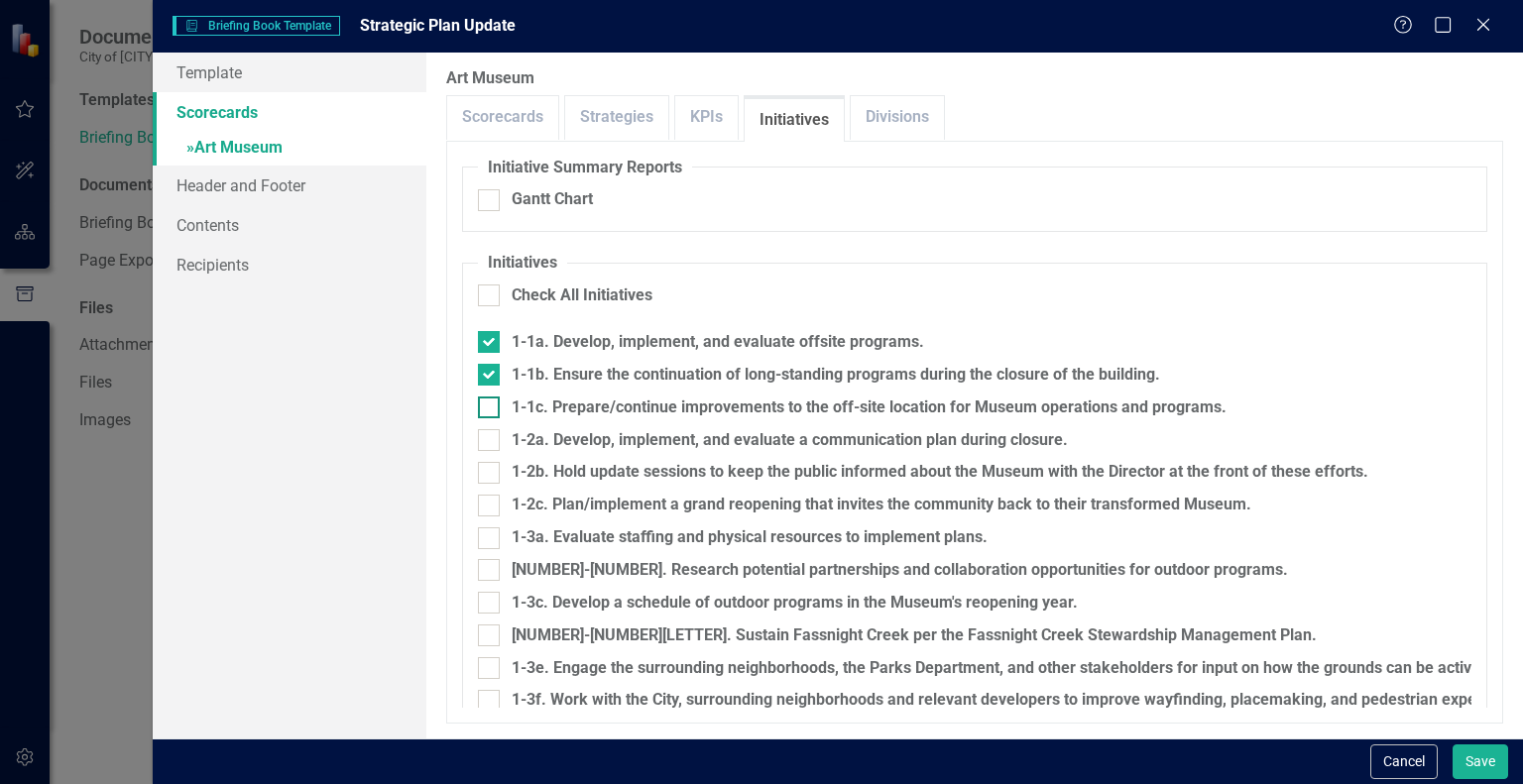 click on "1-1c. Prepare/continue improvements to the off-site location for Museum operations and programs." at bounding box center [484, 402] 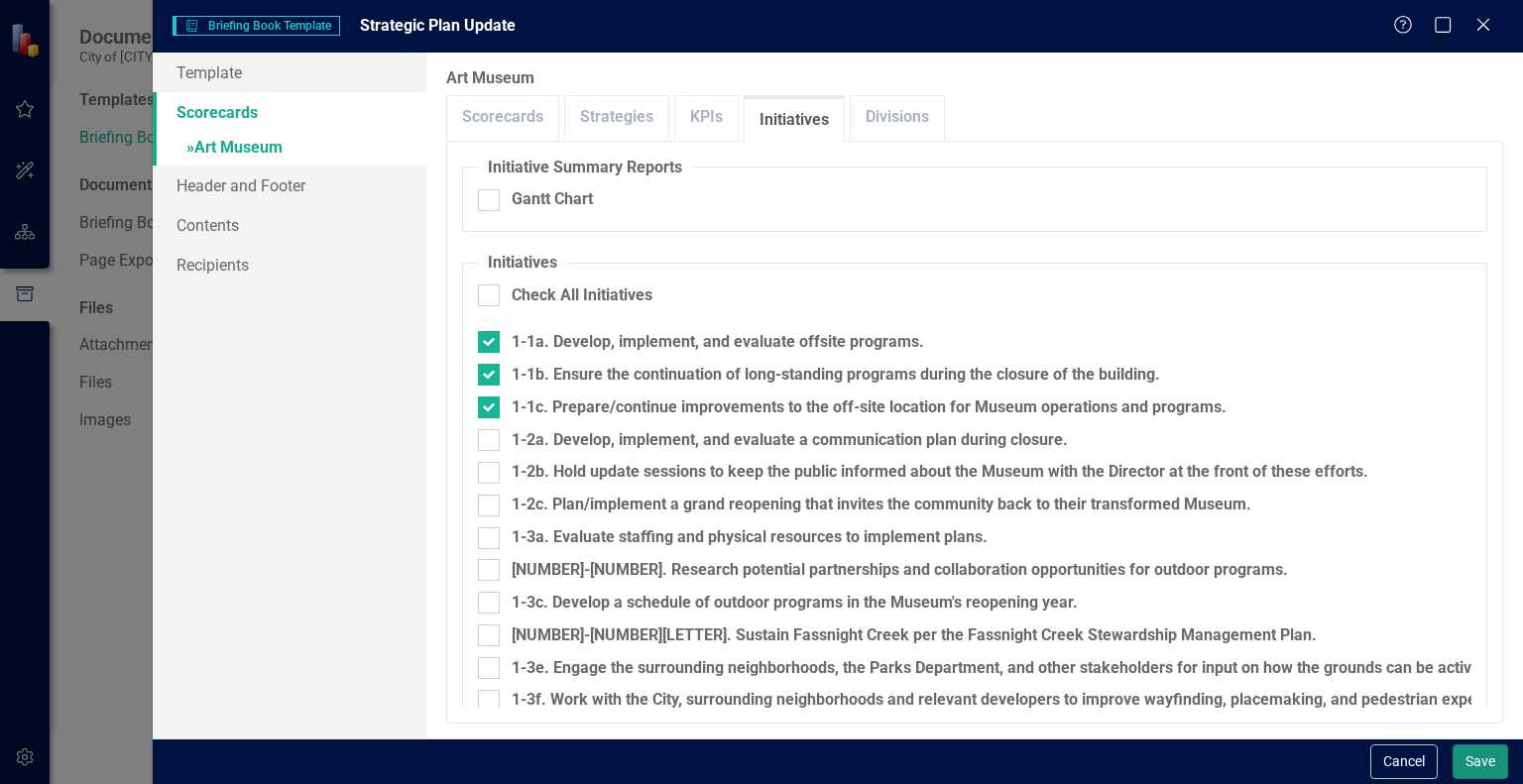 click on "Save" at bounding box center [1480, 761] 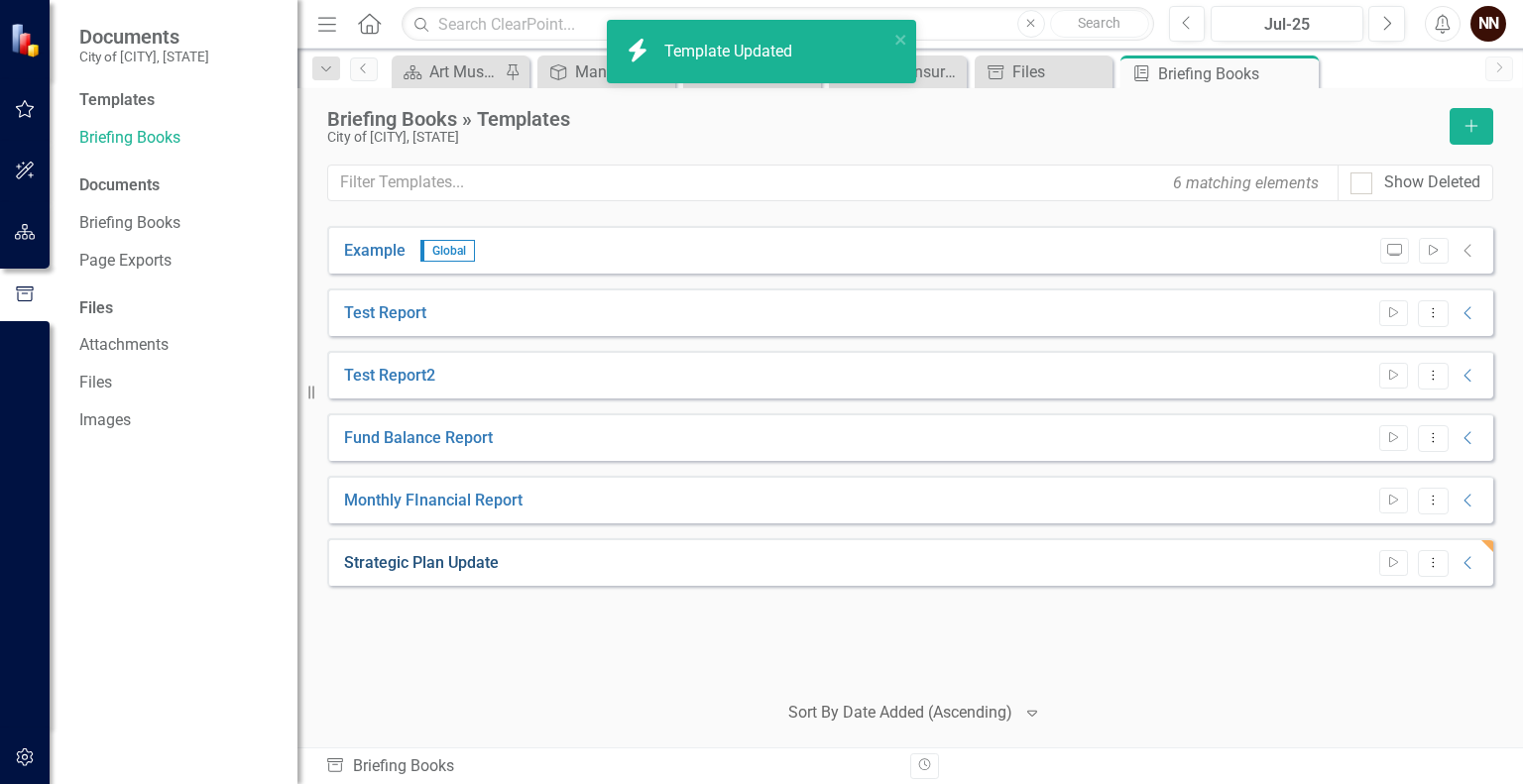 click on "Strategic Plan Update" at bounding box center [421, 563] 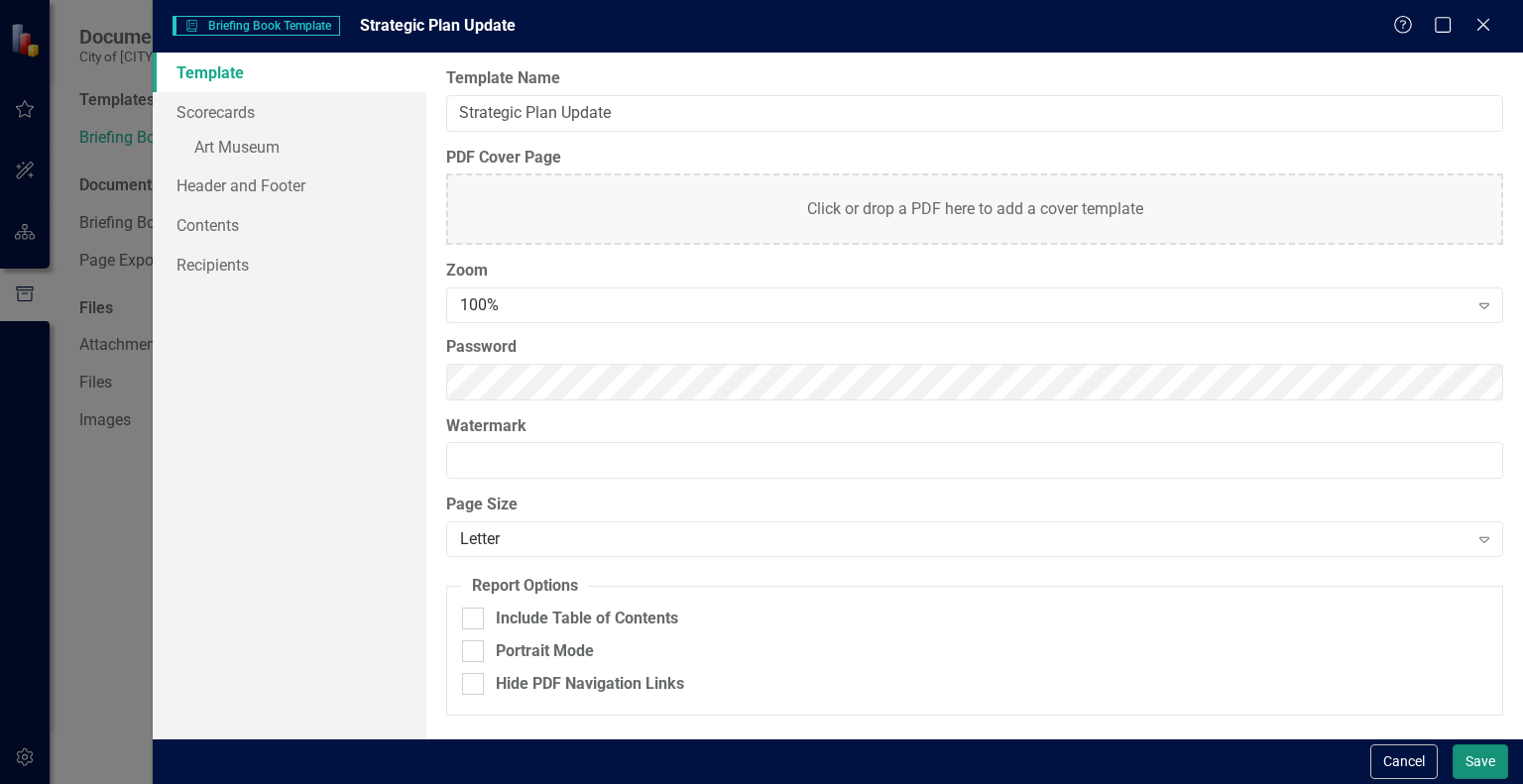 click on "Save" at bounding box center (1480, 761) 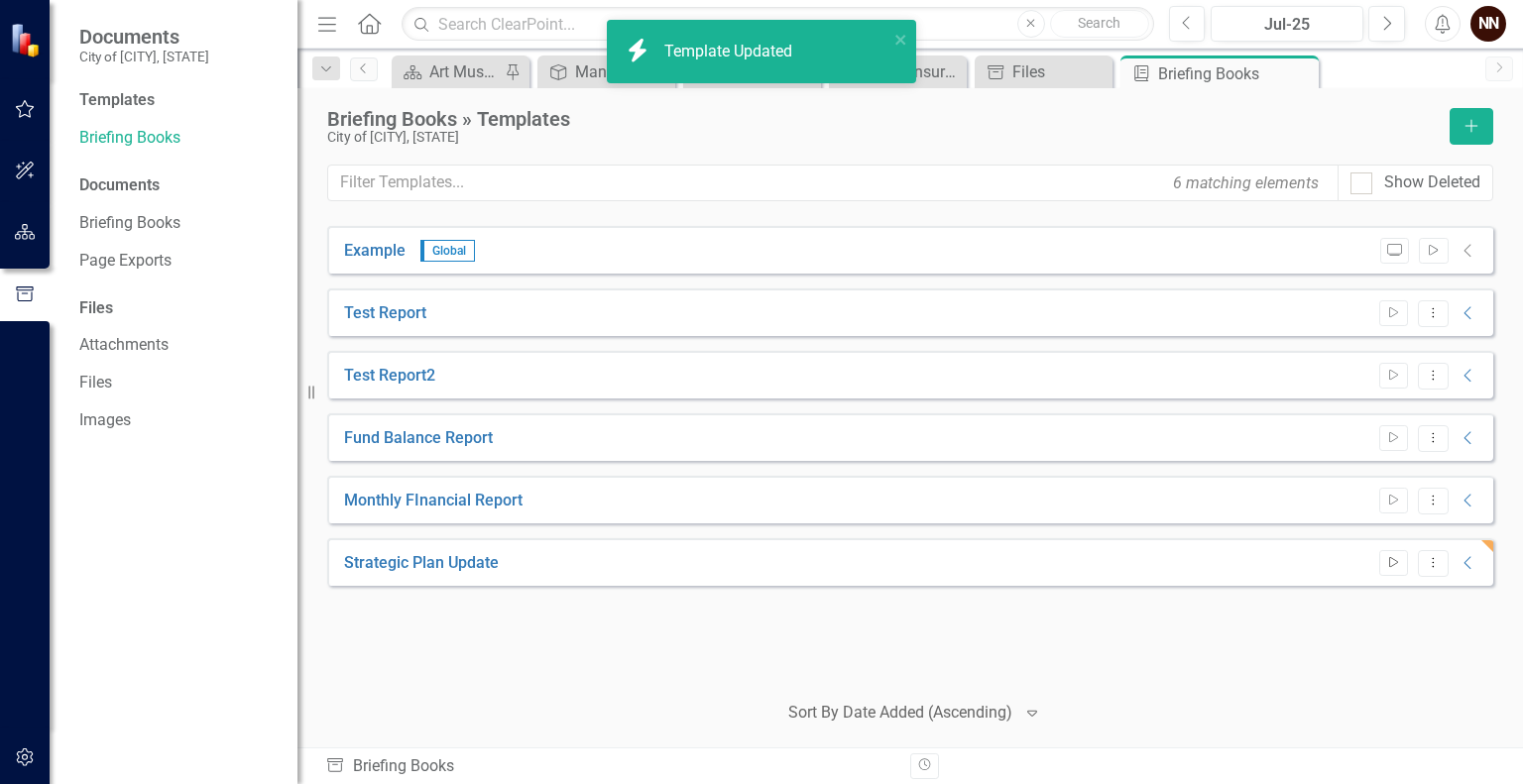 click on "Start" 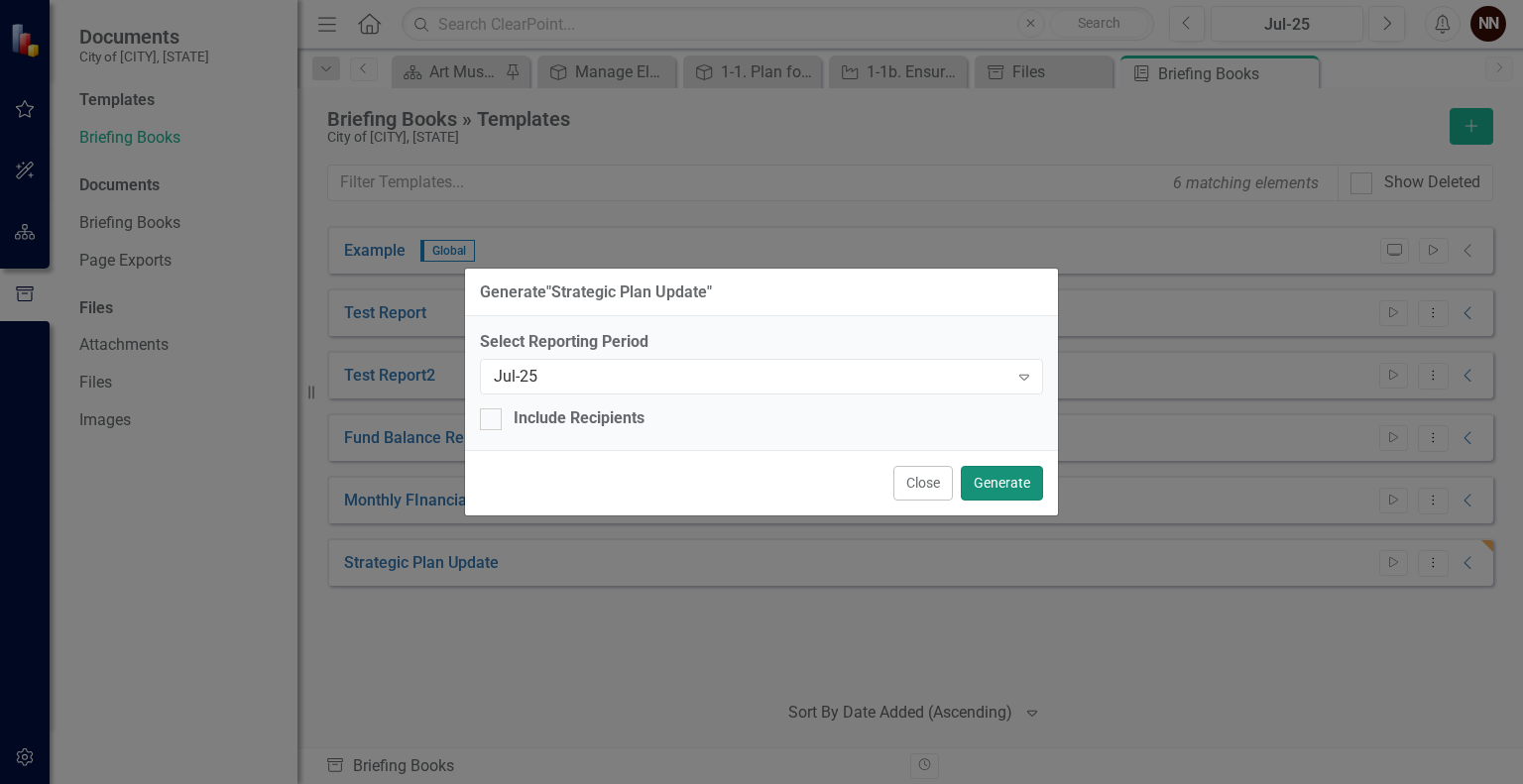 click on "Generate" at bounding box center [1001, 483] 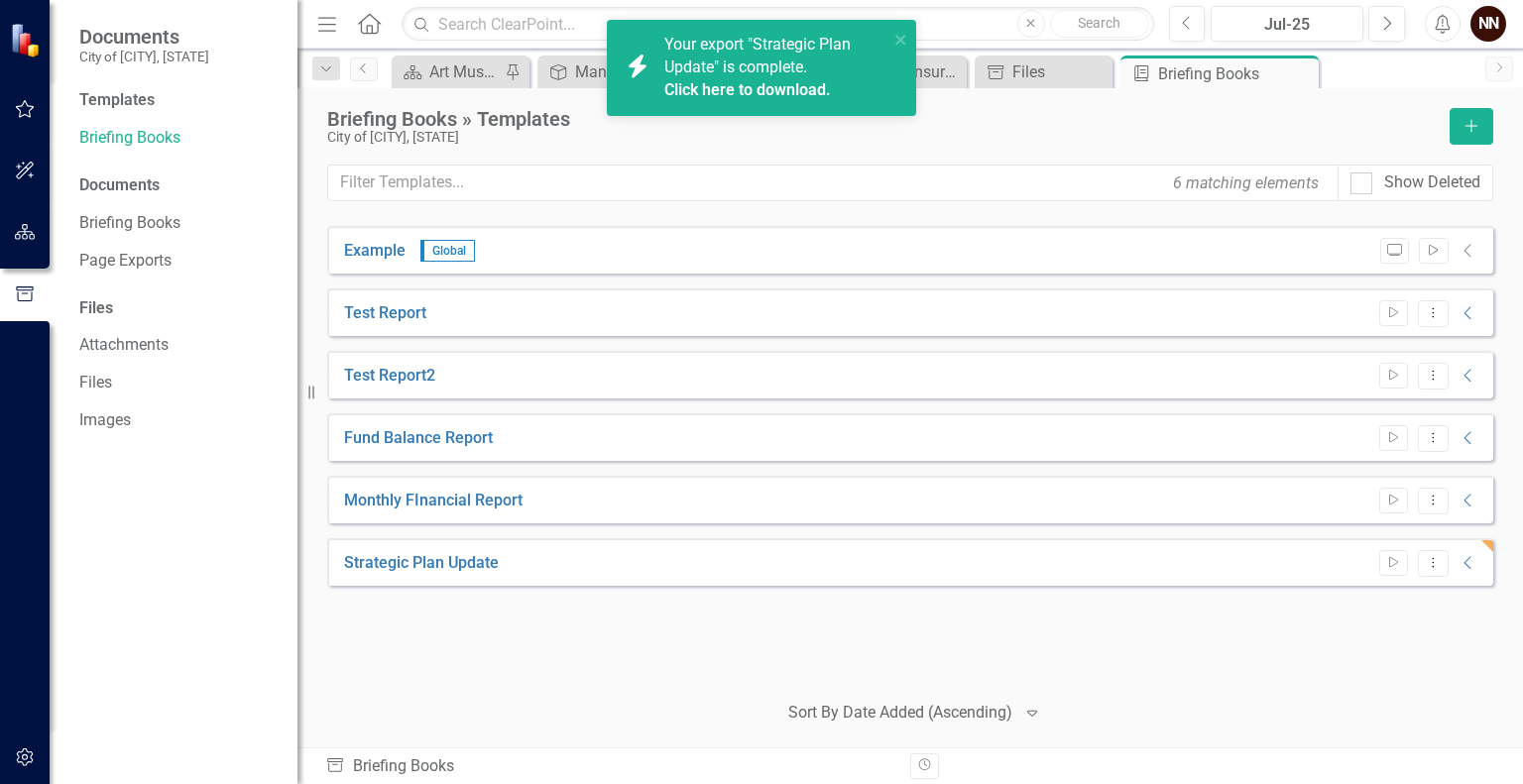 click on "Click here to download." at bounding box center (748, 89) 